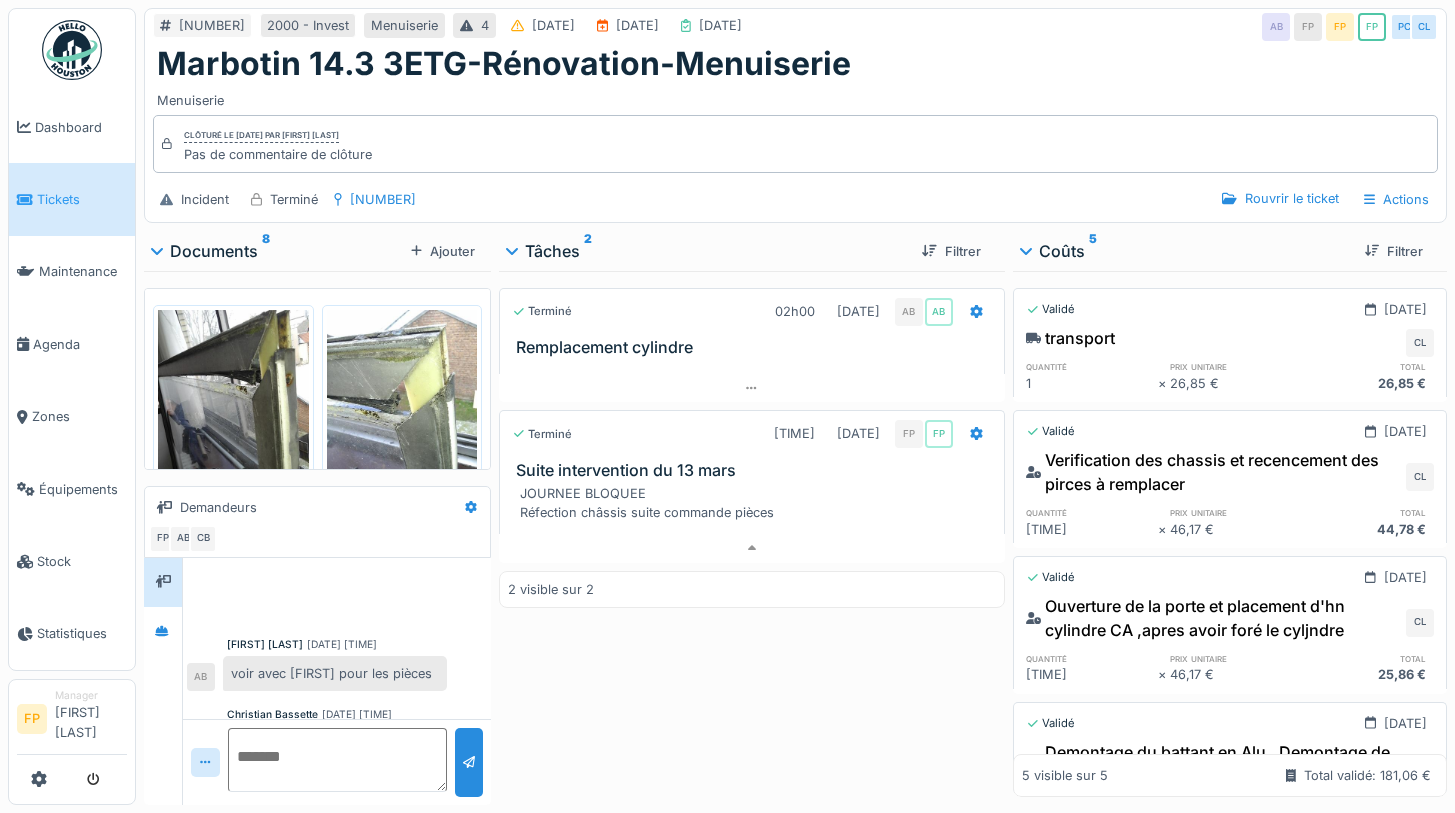 scroll, scrollTop: 15, scrollLeft: 0, axis: vertical 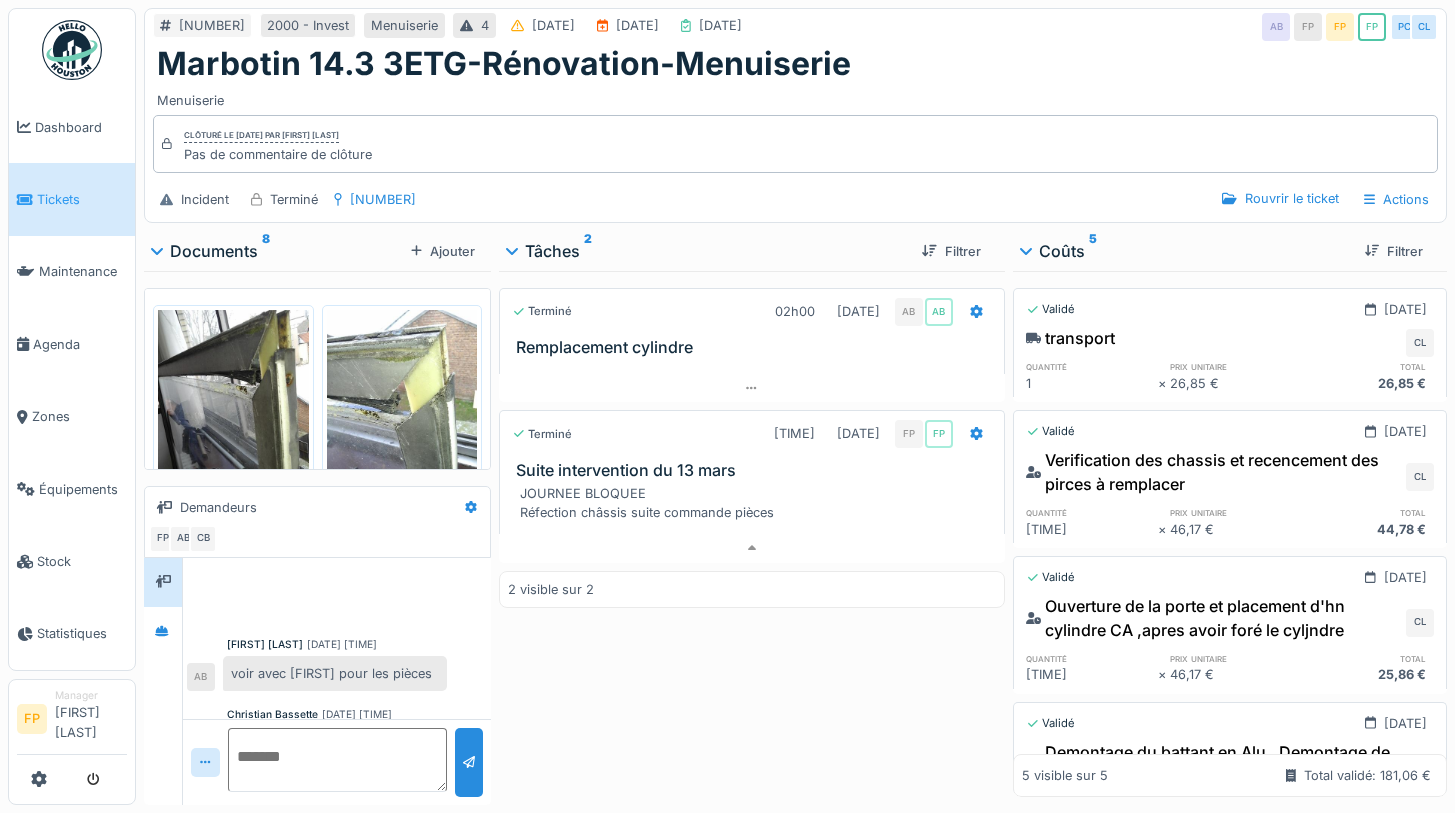 click on "Tickets" at bounding box center [82, 199] 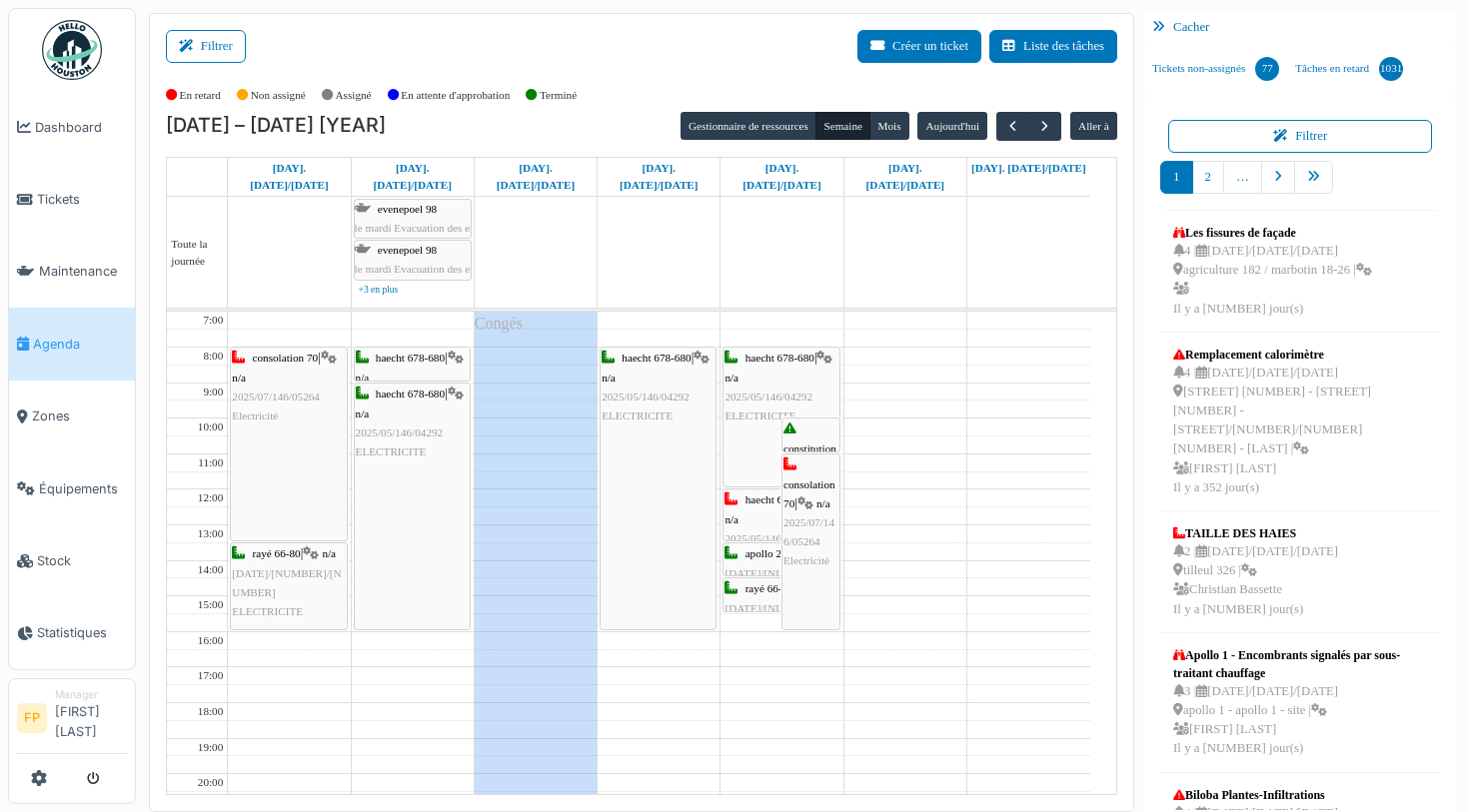 scroll, scrollTop: 0, scrollLeft: 0, axis: both 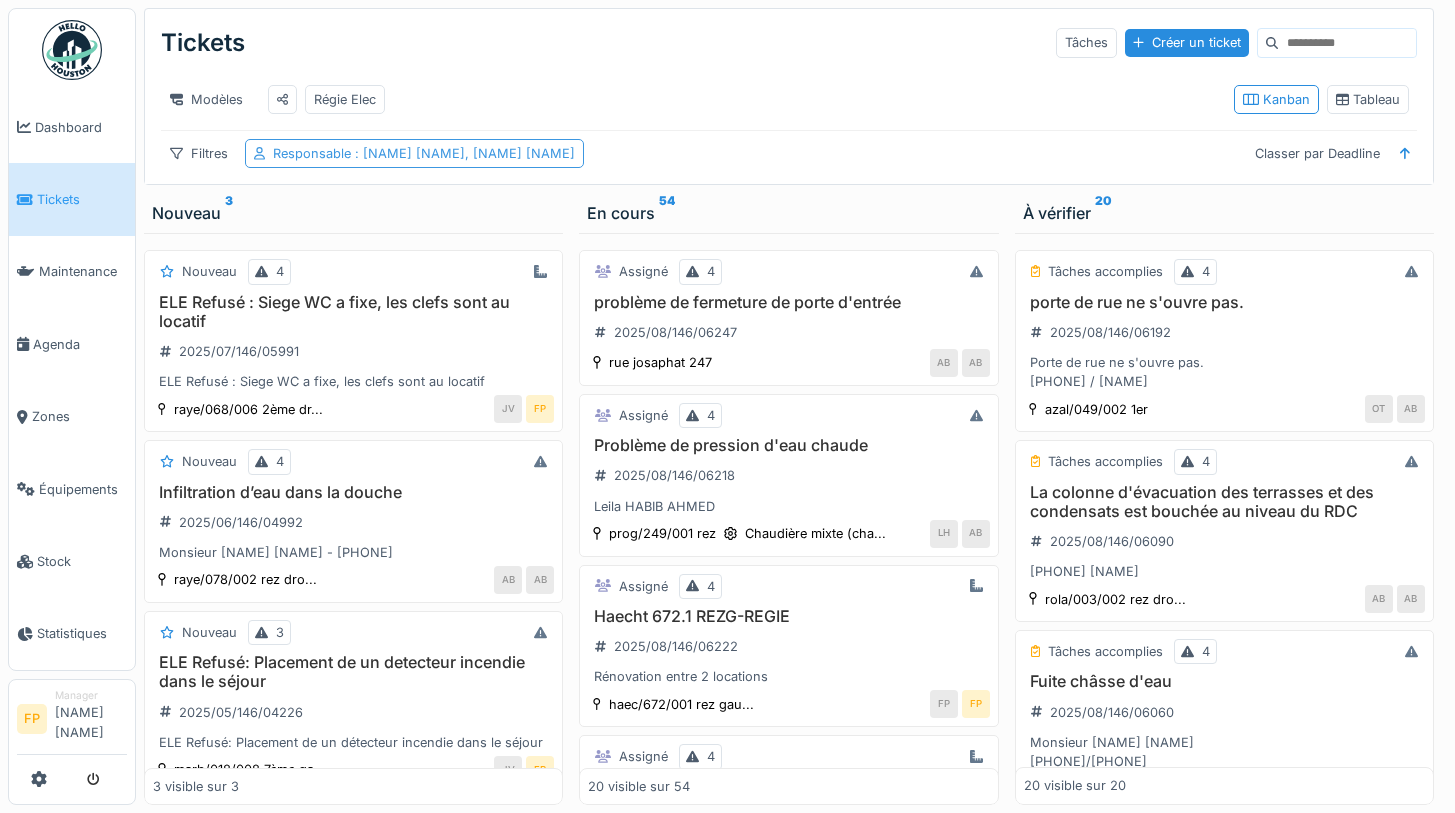 click on ": [NAME] [NAME], [NAME] [NAME]" at bounding box center [463, 153] 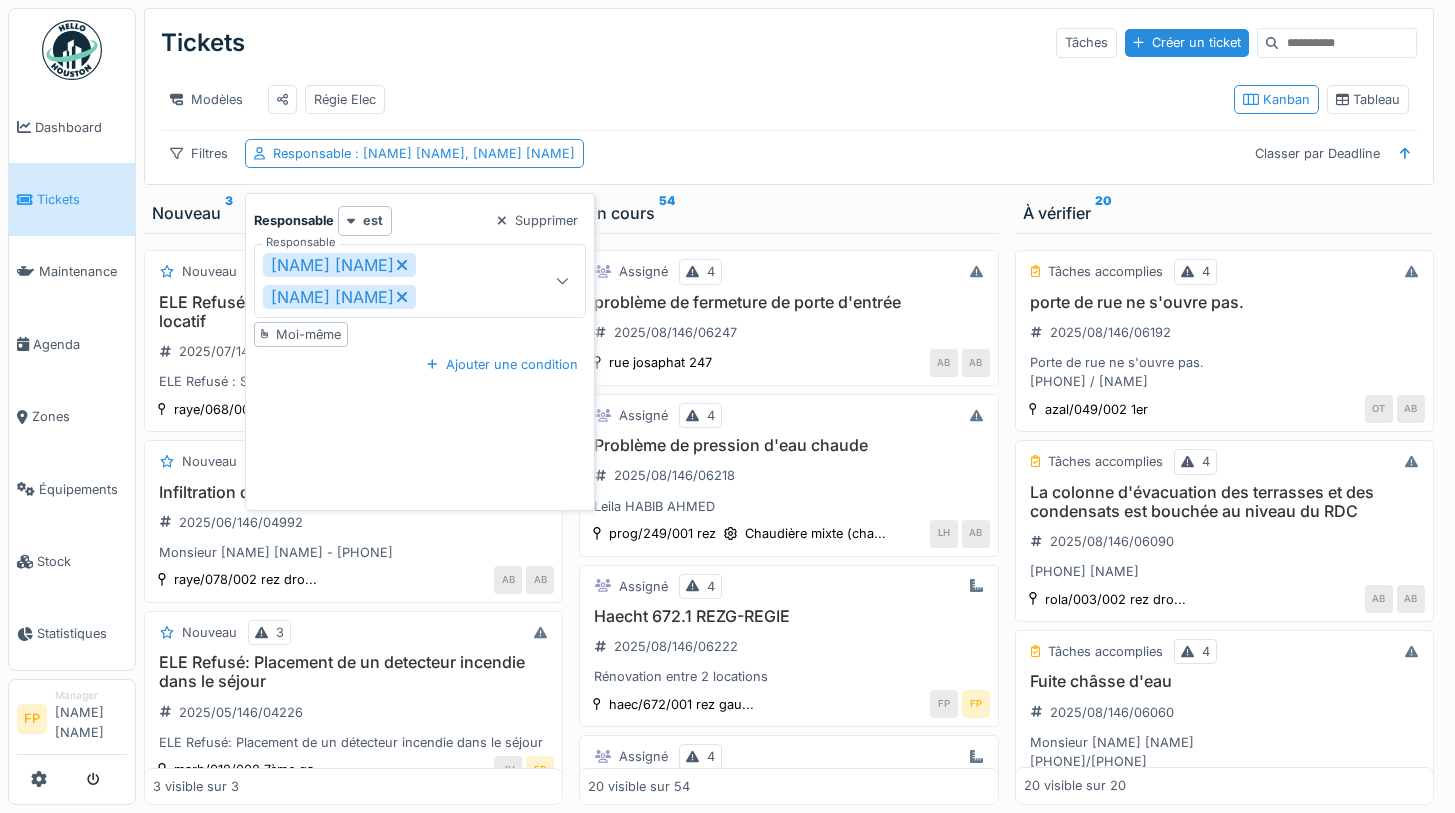 click 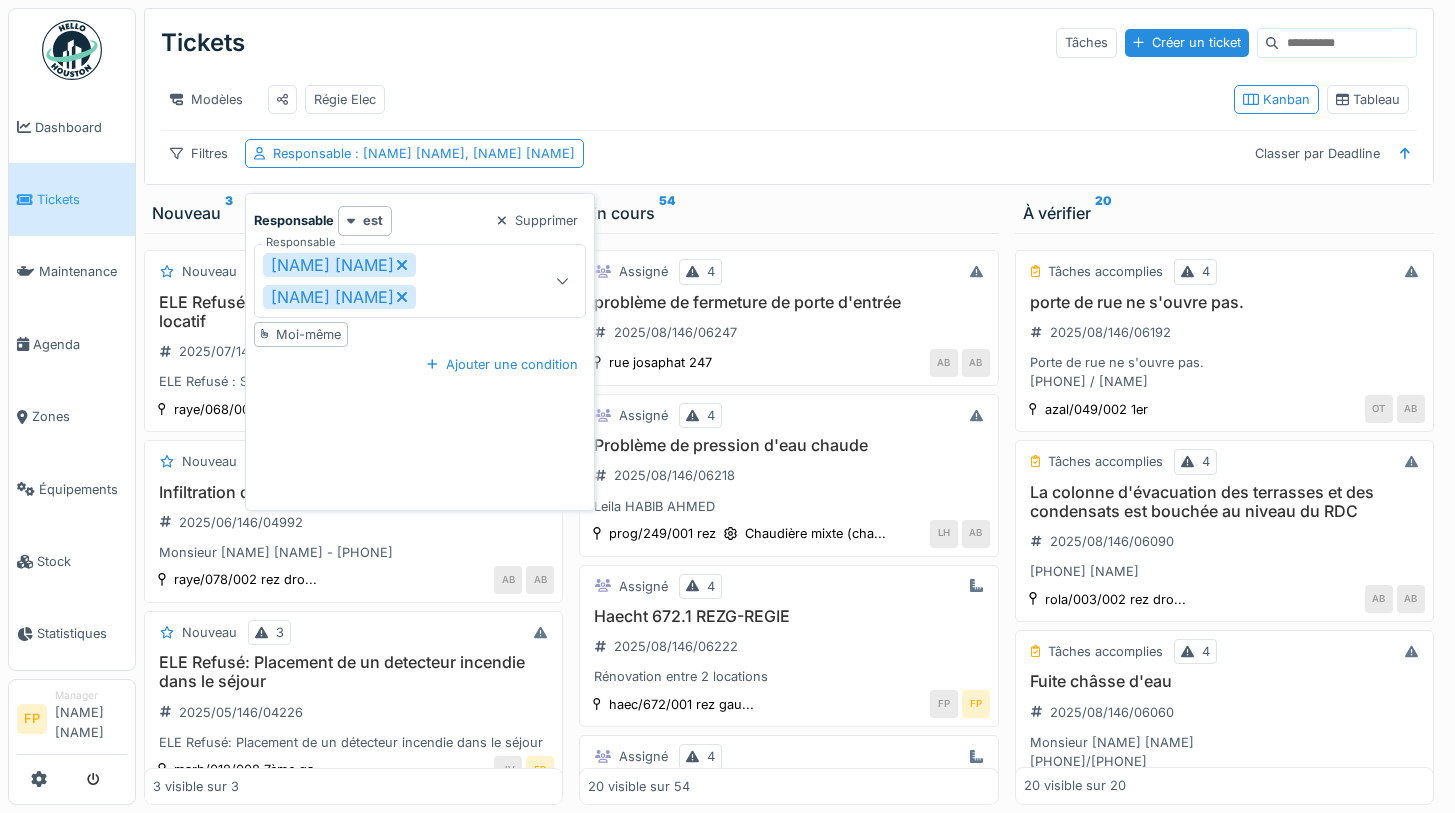 type on "****" 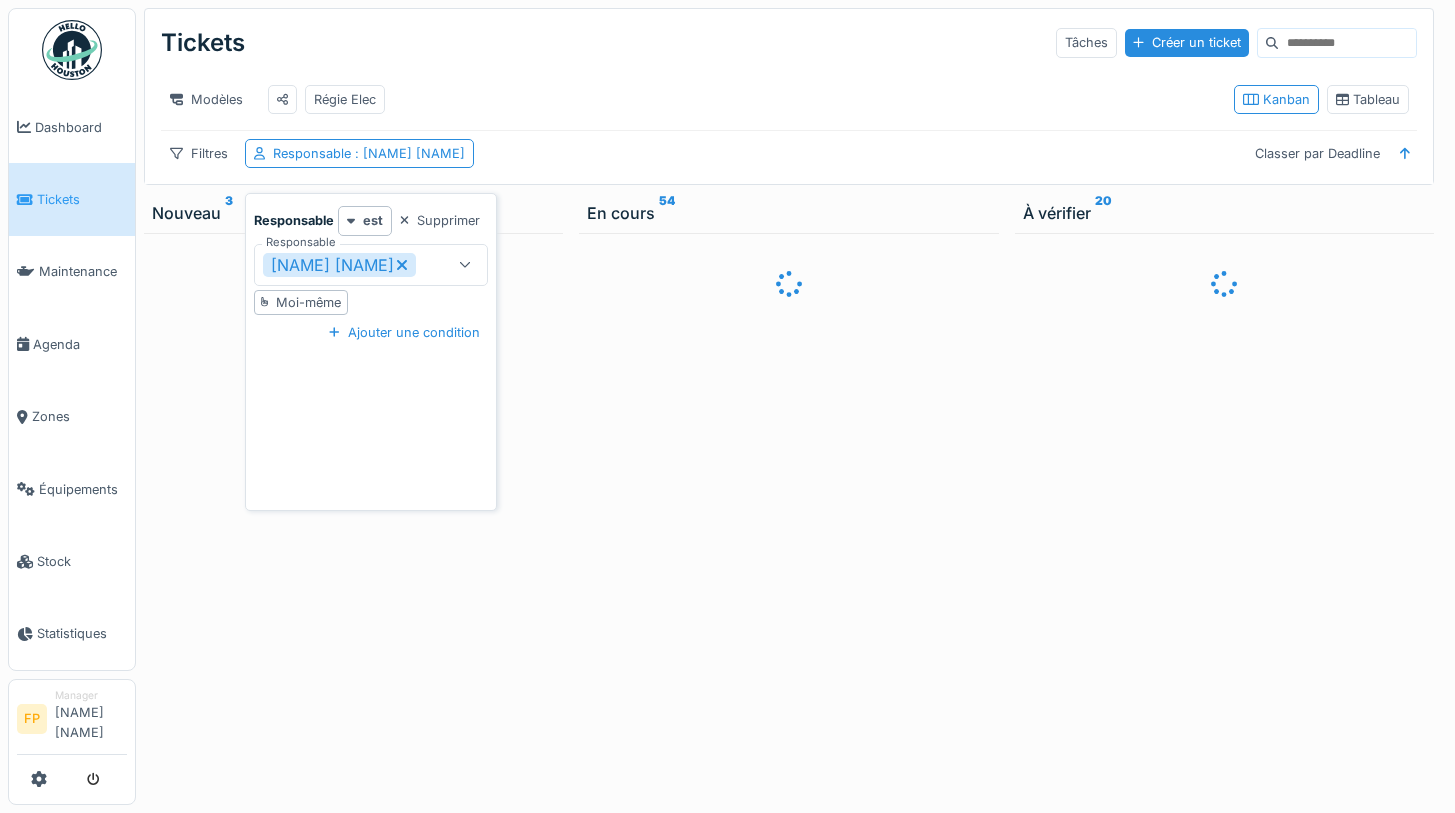 click on "Modèles Régie Elec Kanban Tableau" at bounding box center (789, 99) 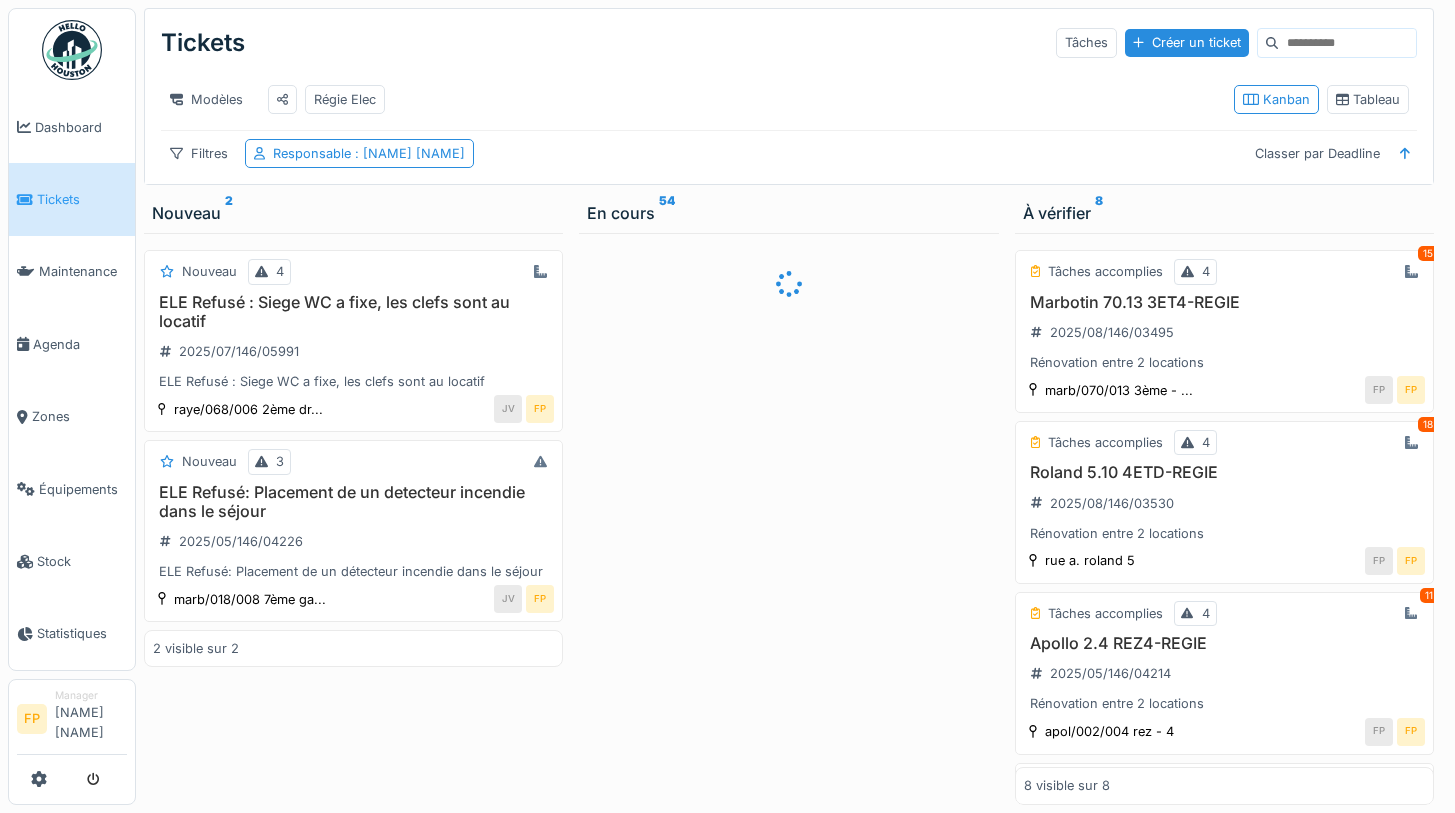 click at bounding box center (1347, 43) 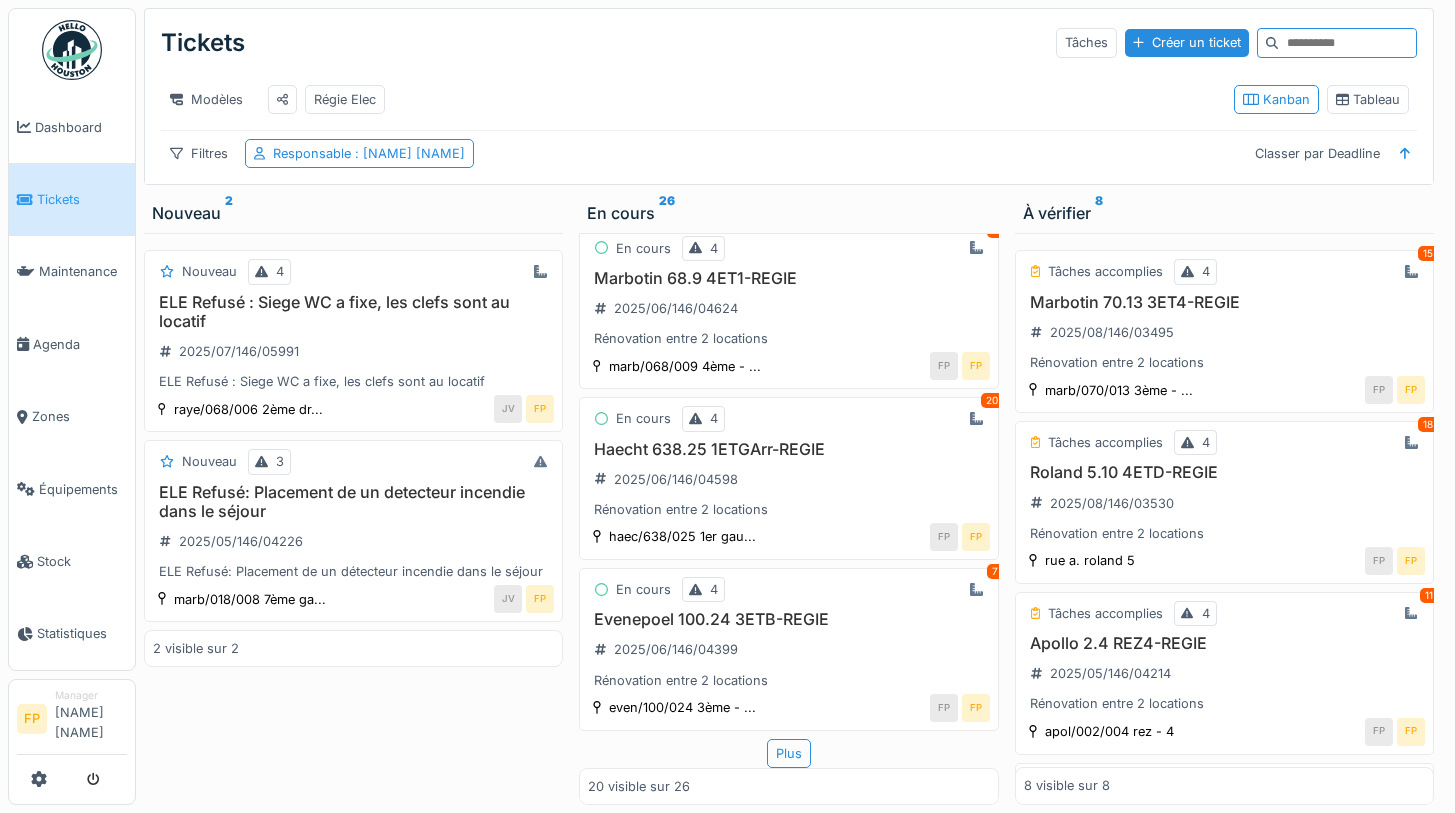 scroll, scrollTop: 2913, scrollLeft: 0, axis: vertical 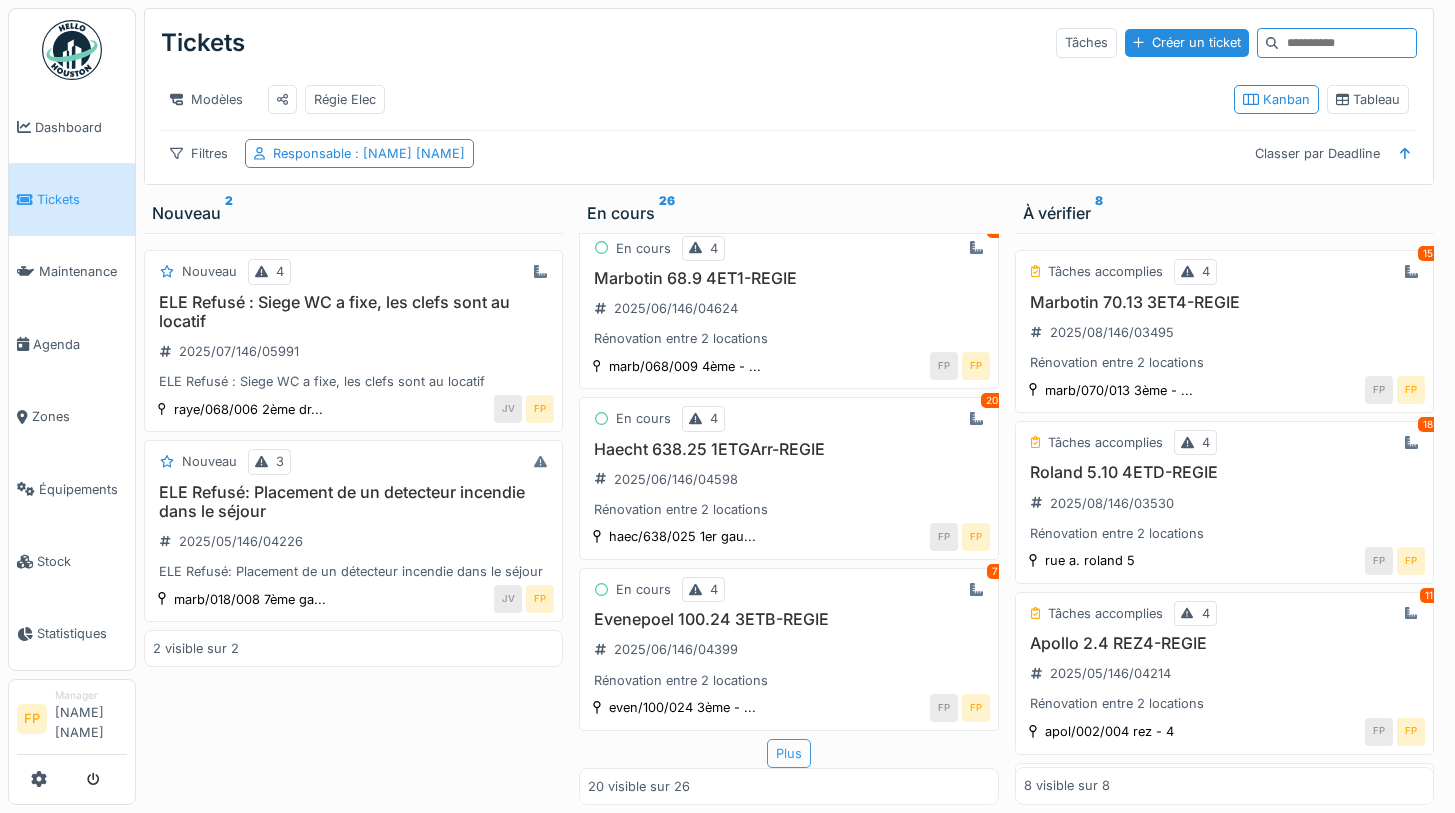 click on "Plus" at bounding box center [789, 753] 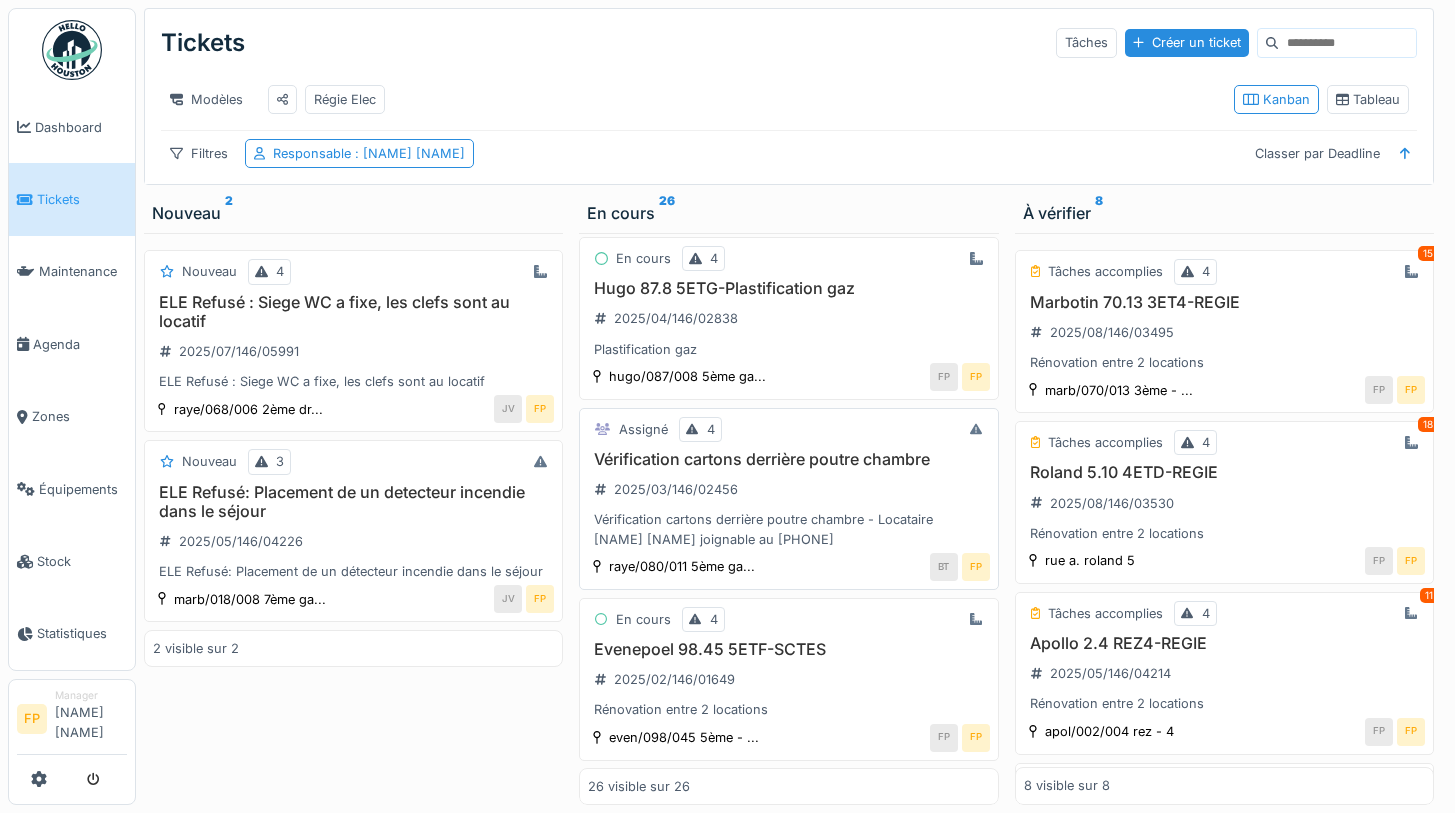 scroll, scrollTop: 3928, scrollLeft: 0, axis: vertical 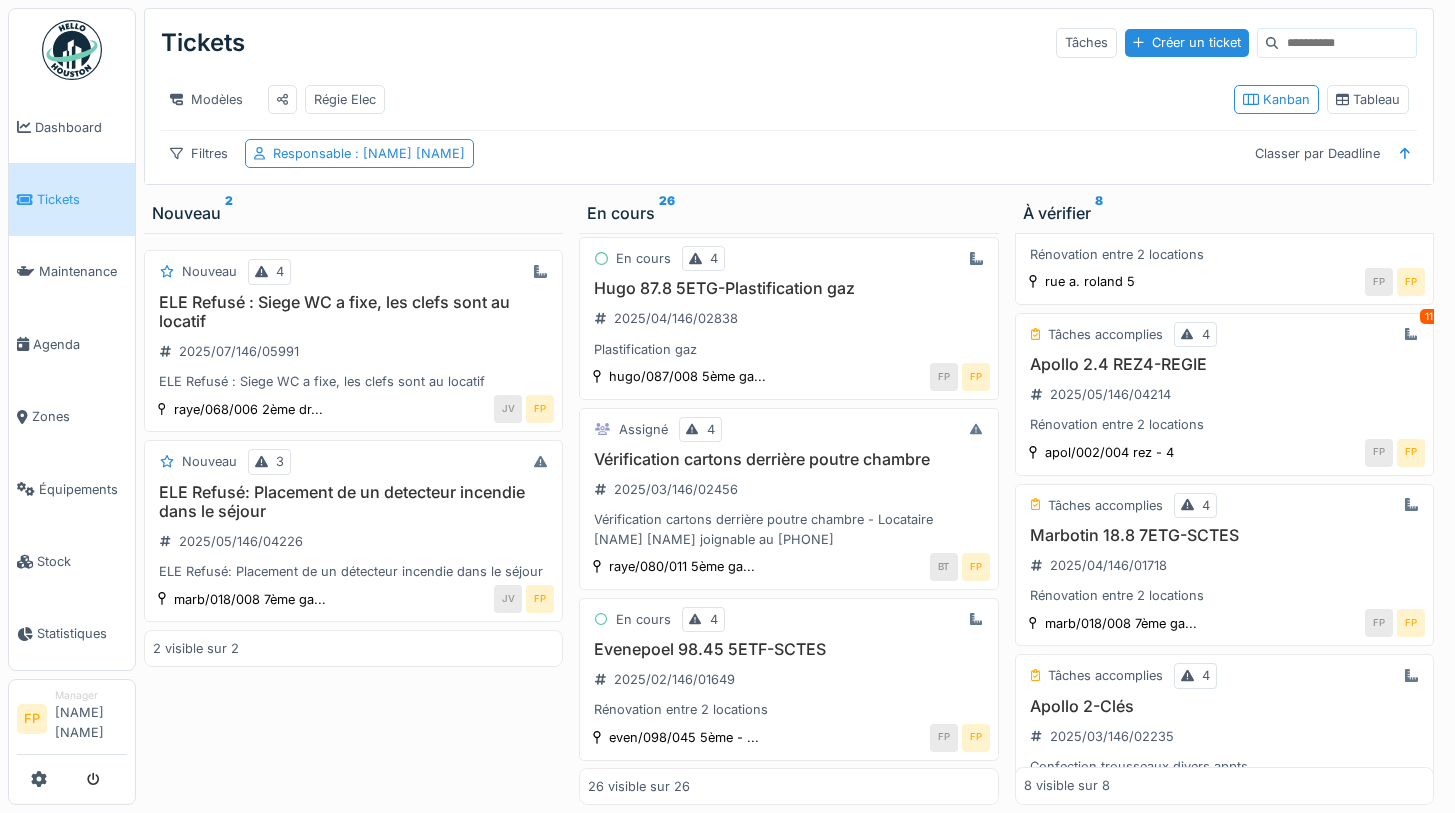 click at bounding box center (1347, 43) 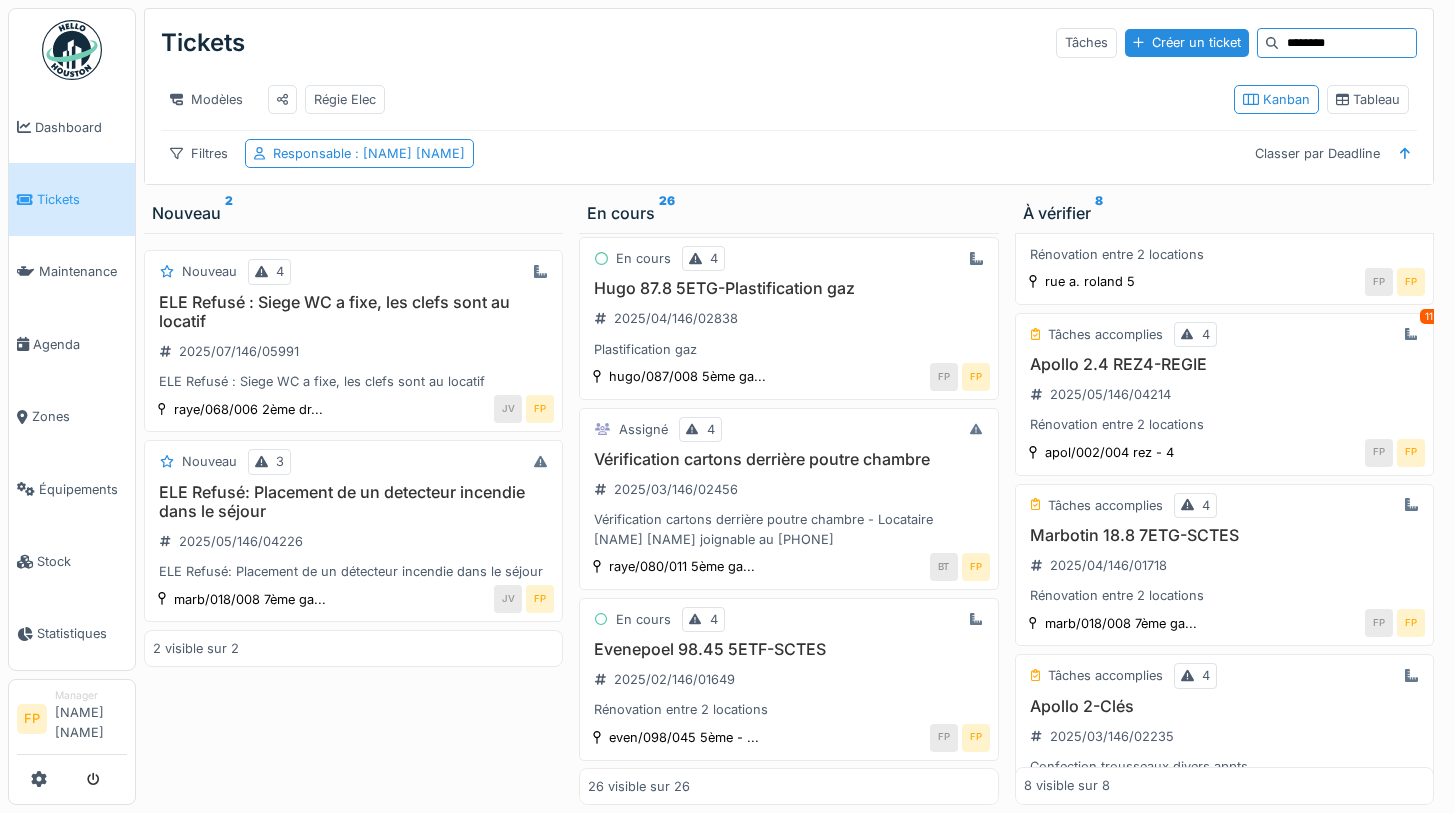 scroll, scrollTop: 0, scrollLeft: 0, axis: both 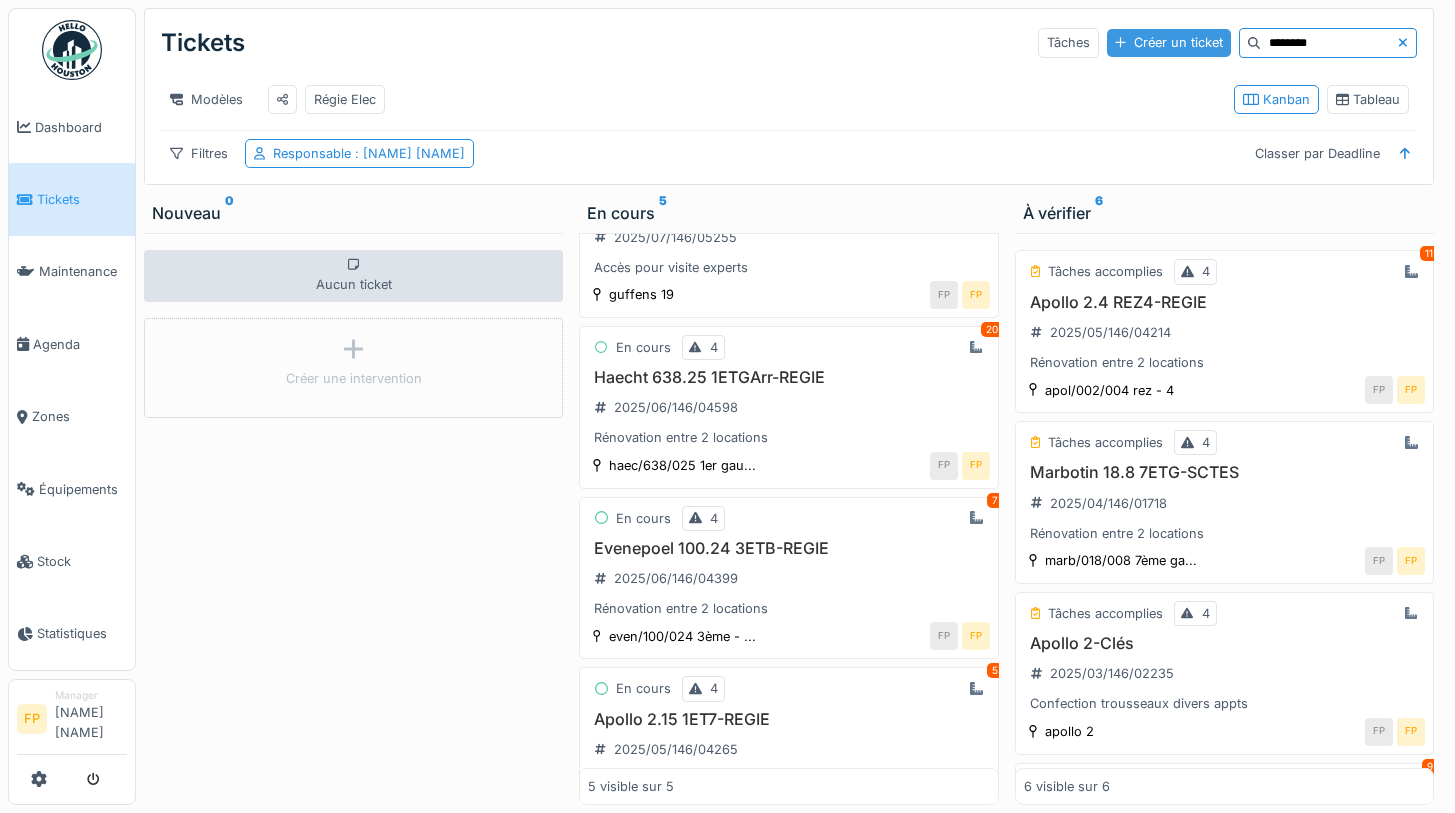 type on "********" 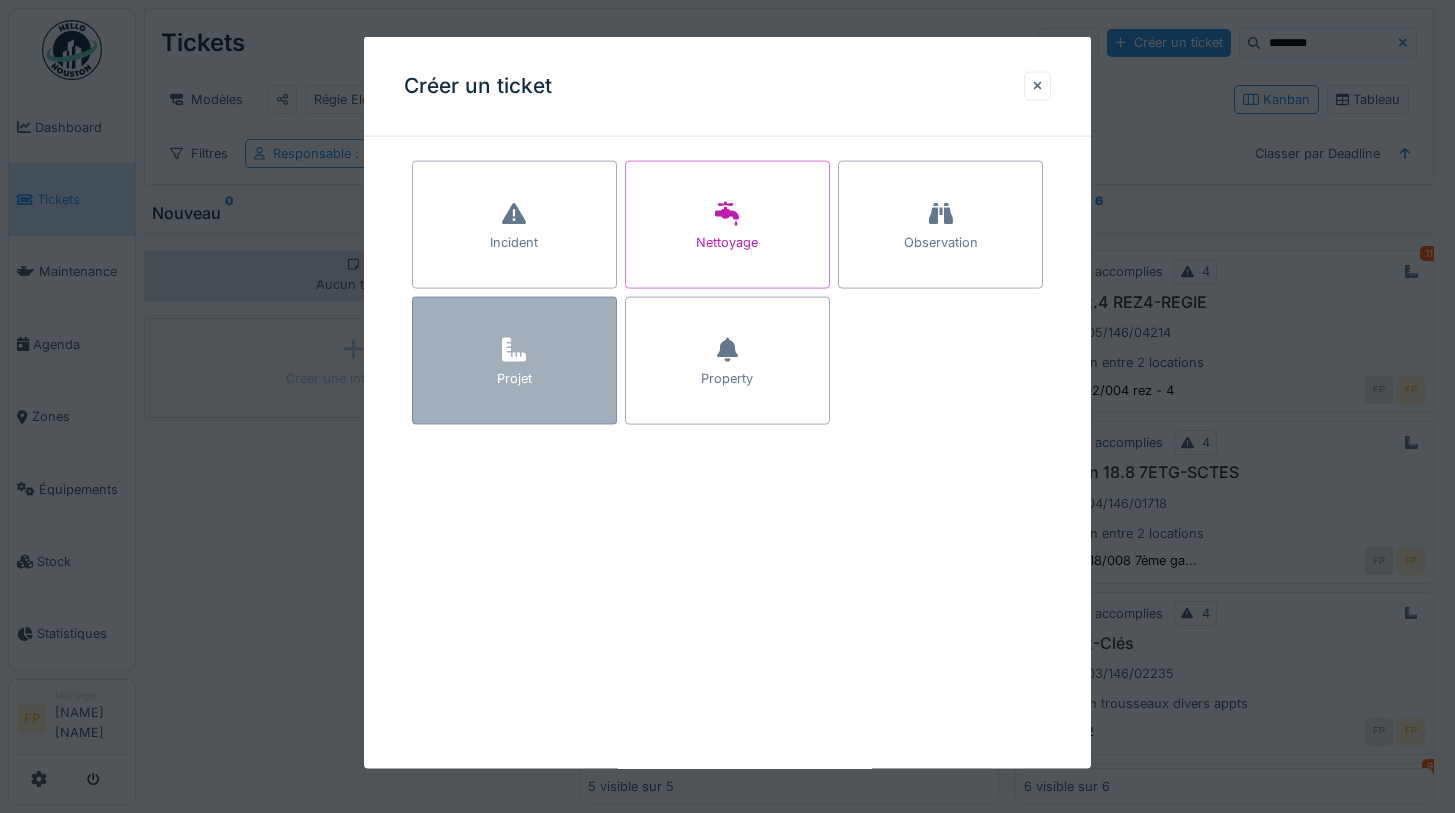 click at bounding box center [514, 351] 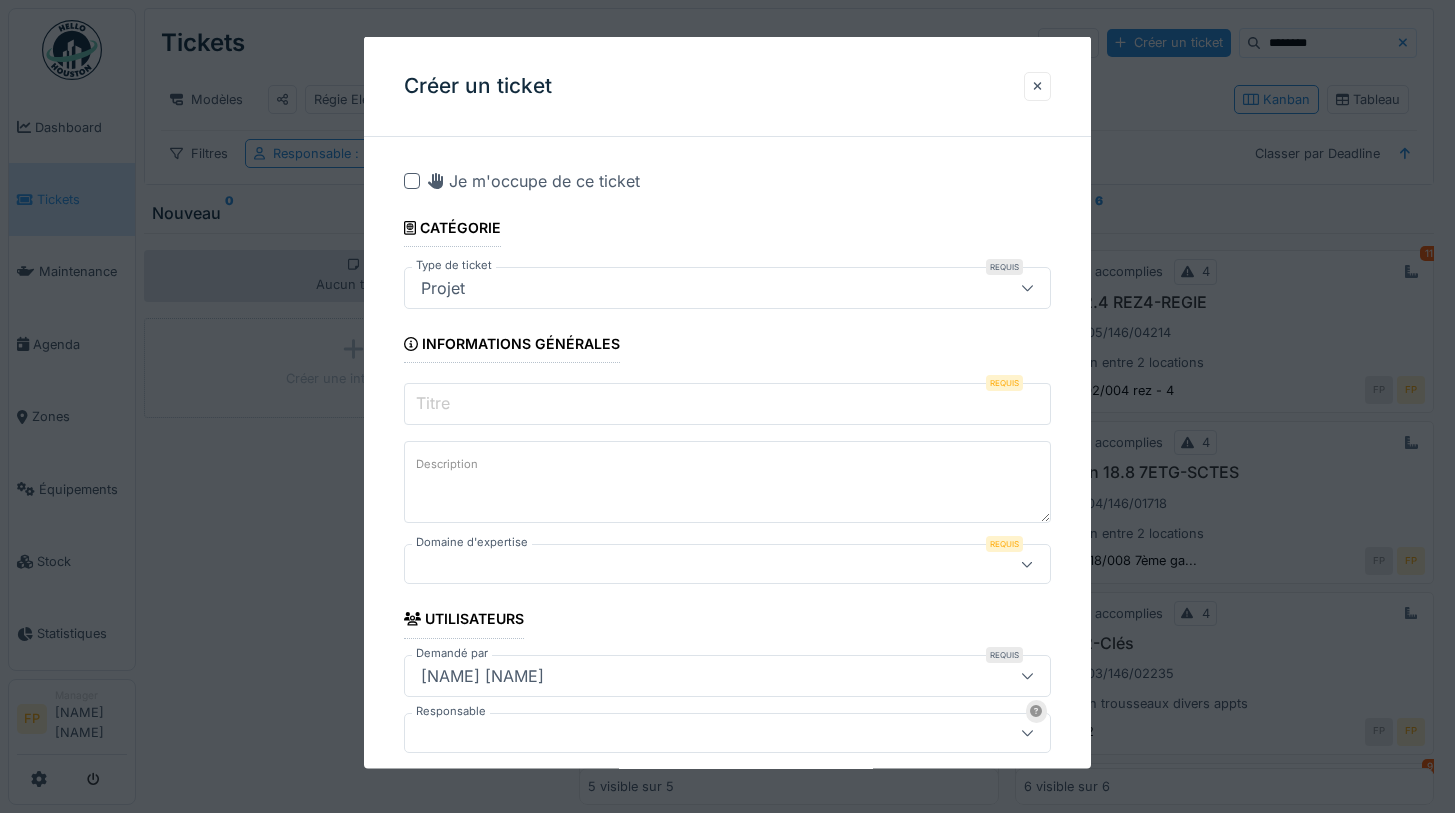 click on "Titre" at bounding box center [728, 404] 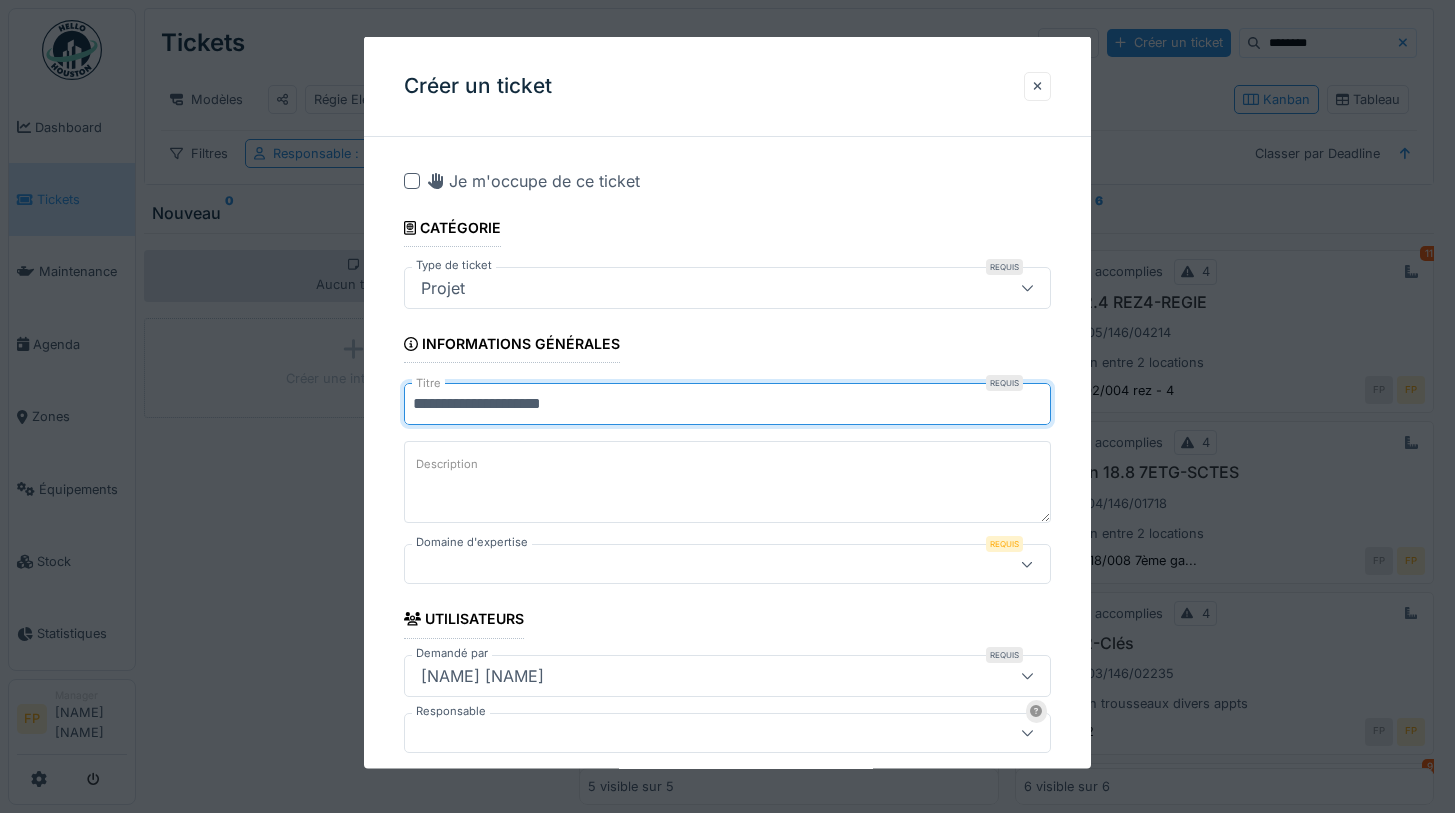type on "**********" 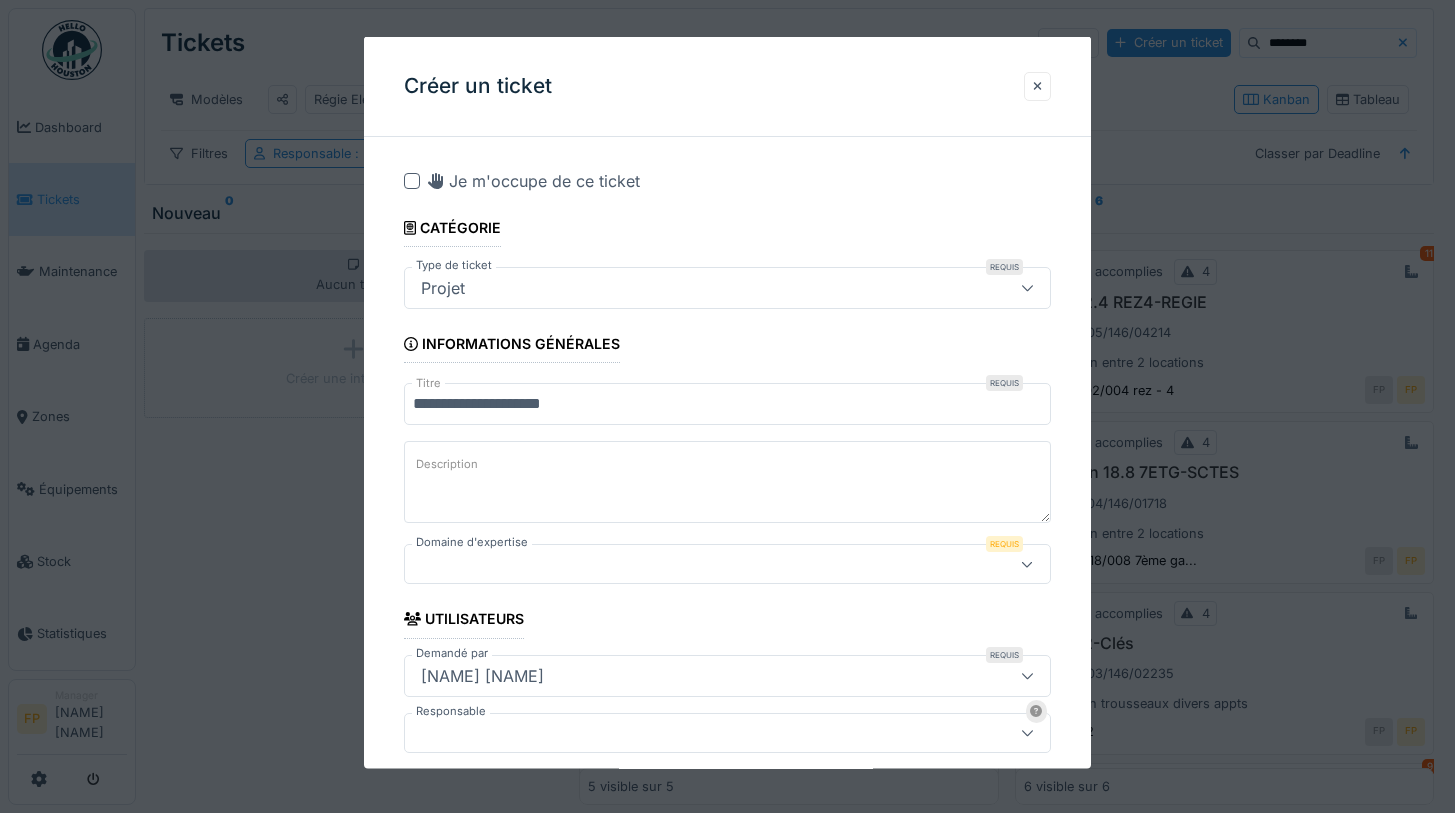 click on "Description" at bounding box center [728, 482] 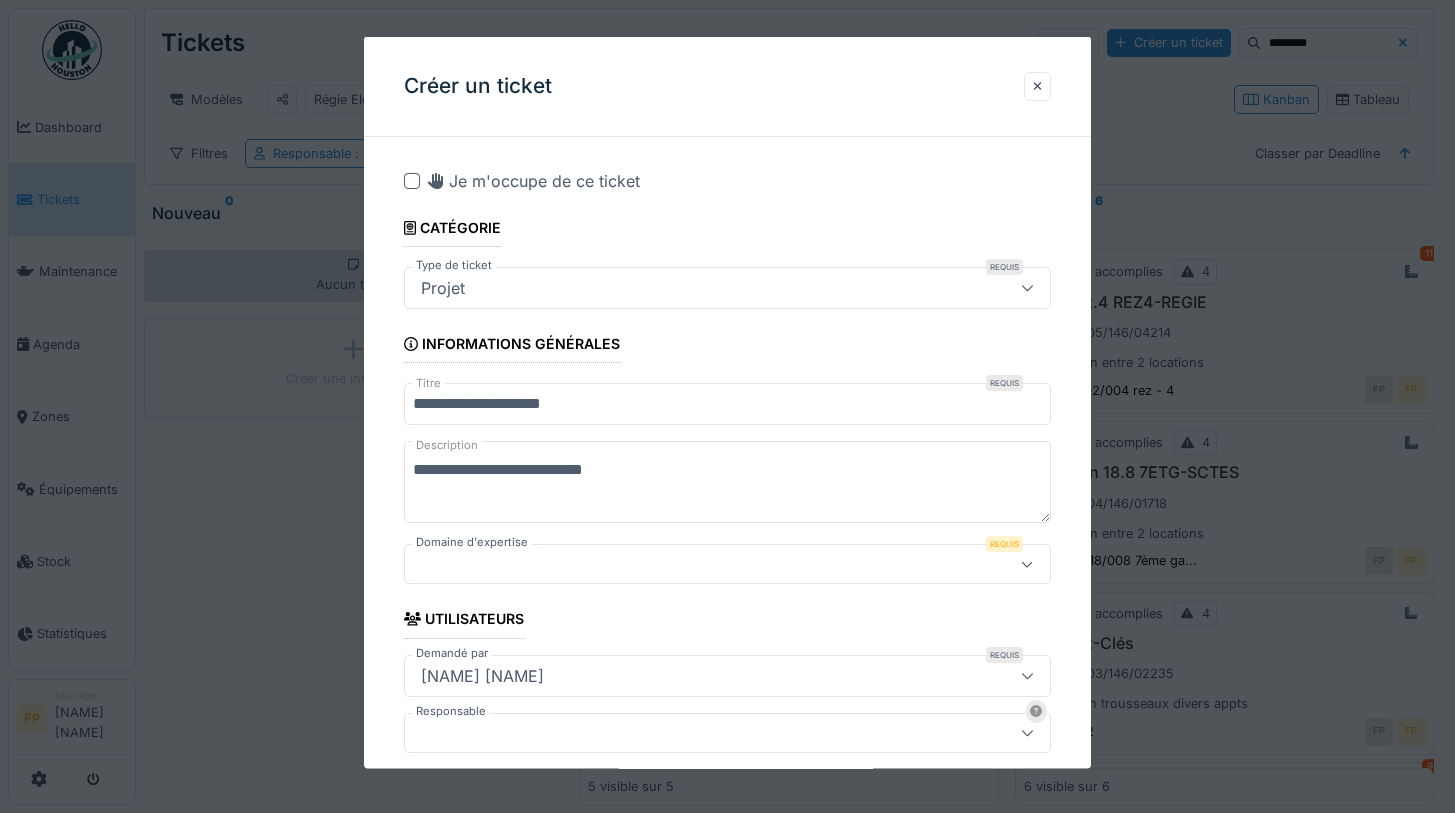 type on "**********" 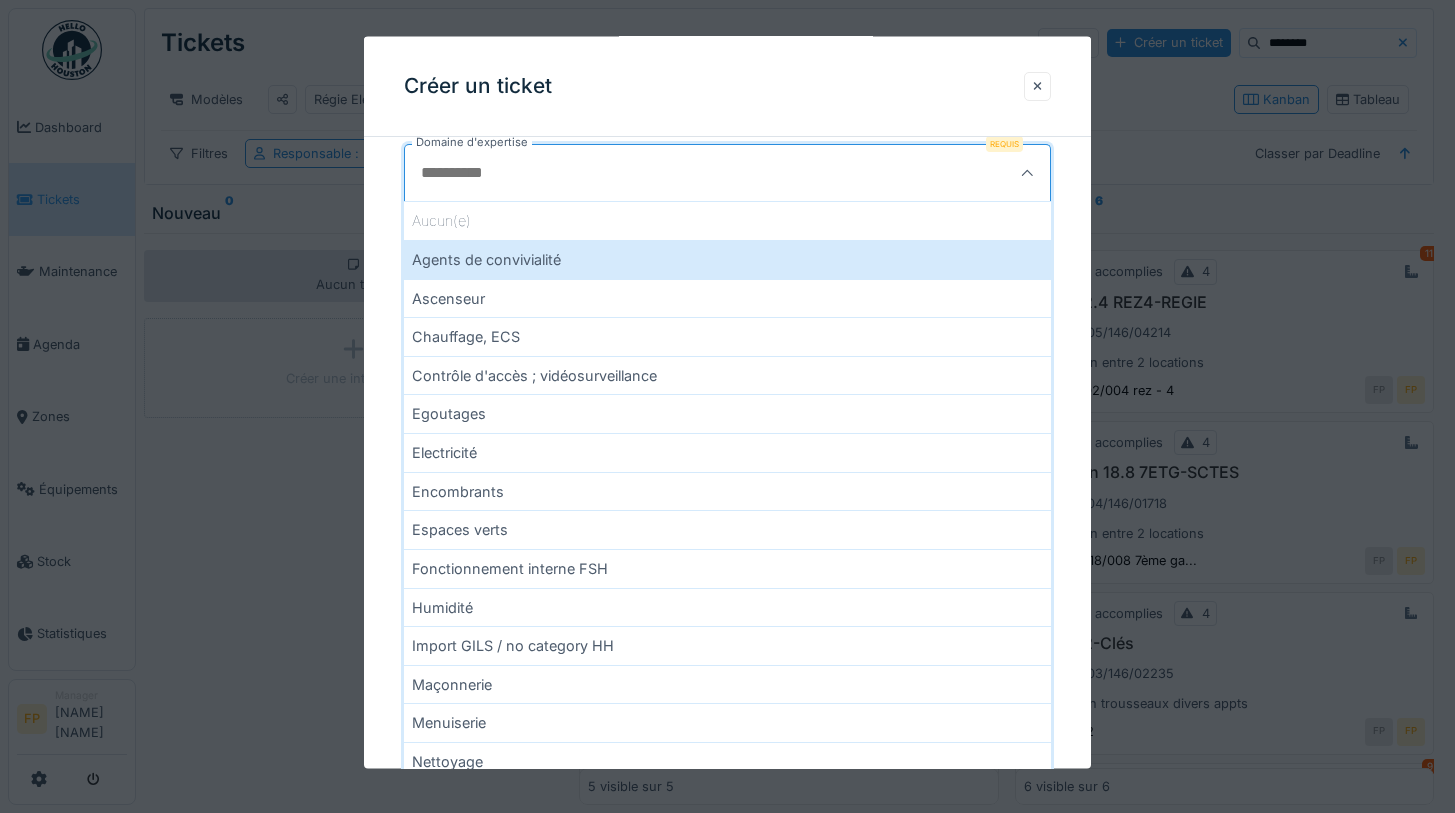 scroll, scrollTop: 500, scrollLeft: 0, axis: vertical 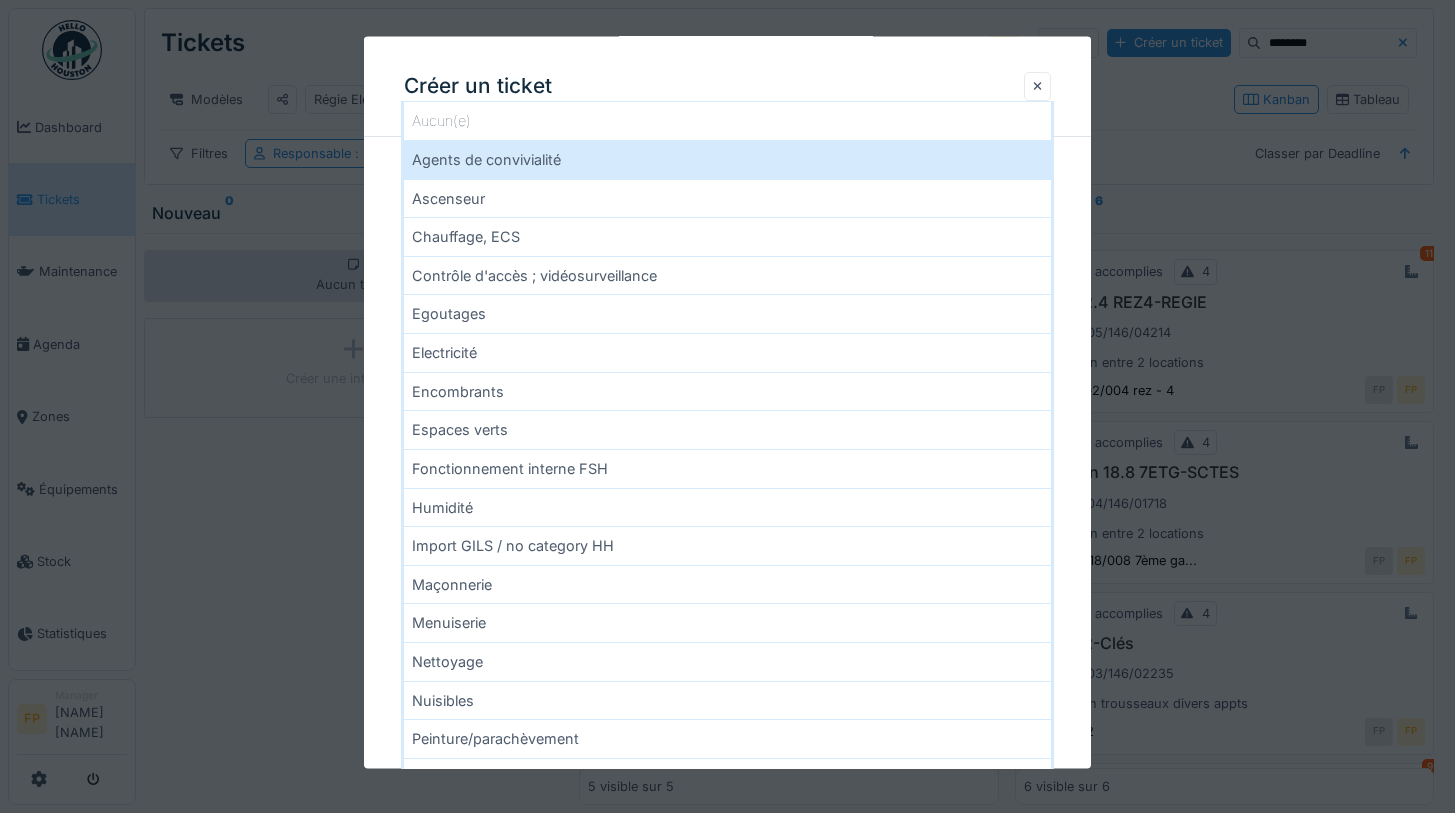 click on "Peinture/parachèvement" at bounding box center [728, 738] 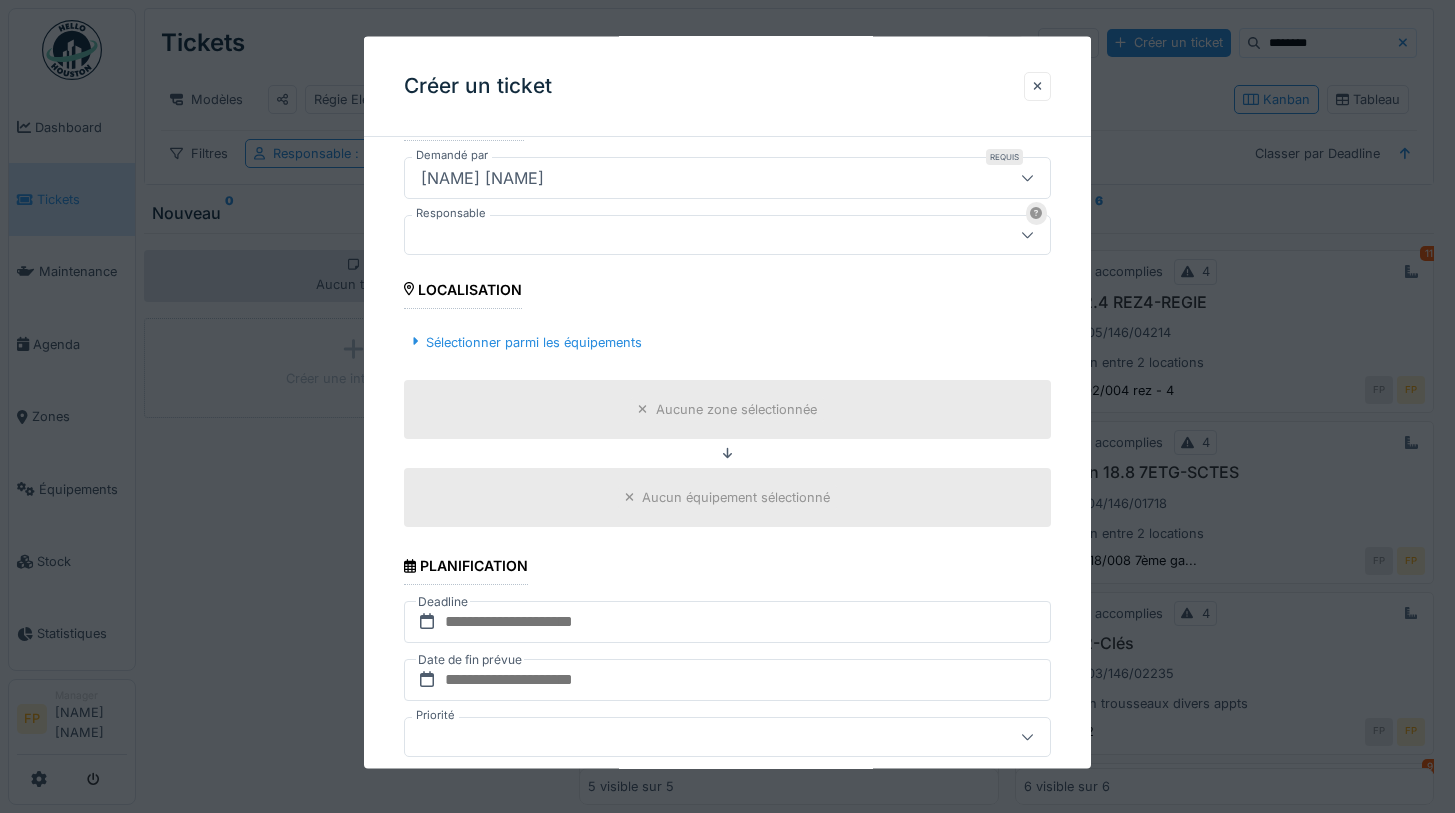 click at bounding box center [695, 234] 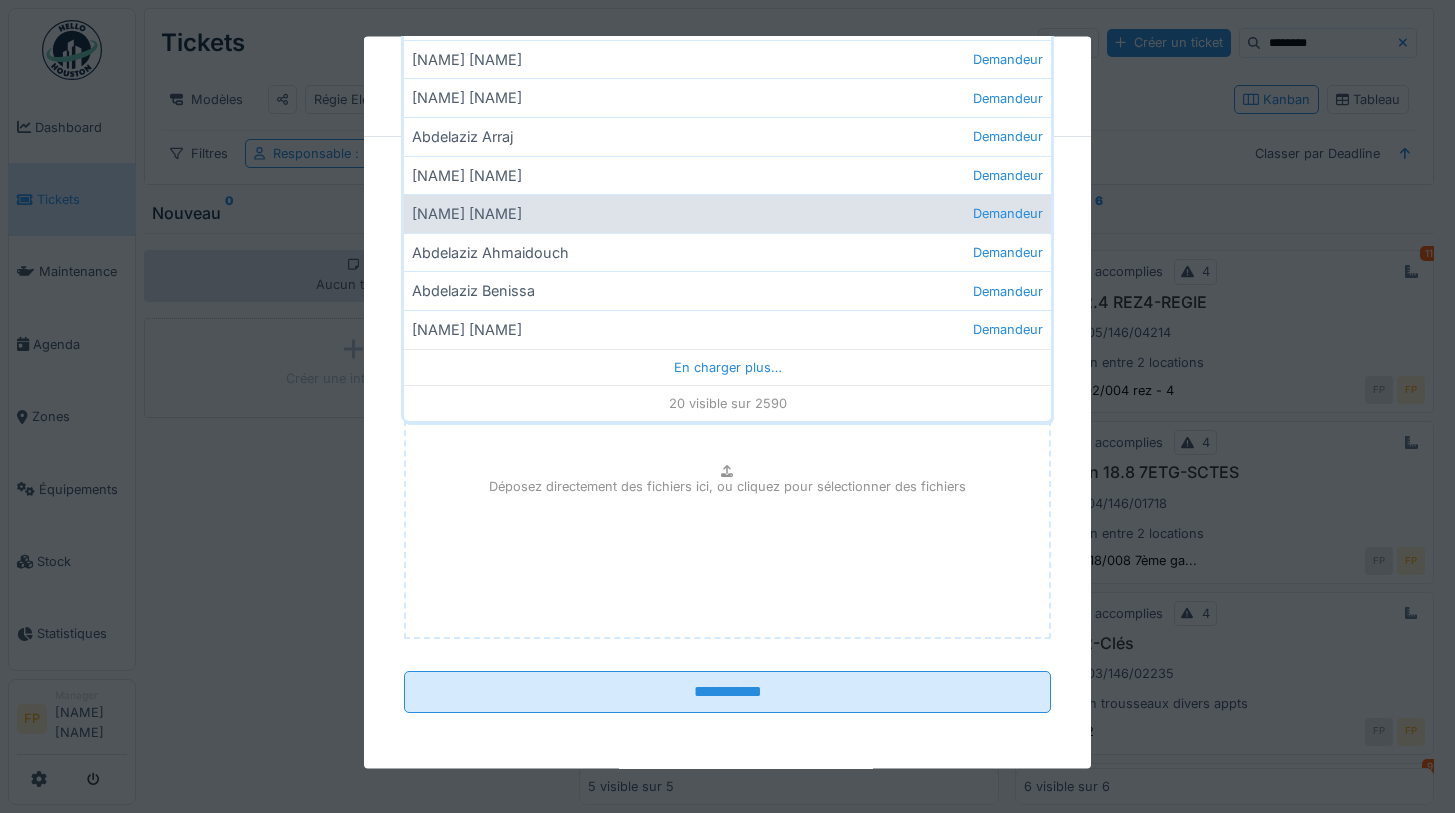 scroll, scrollTop: 395, scrollLeft: 0, axis: vertical 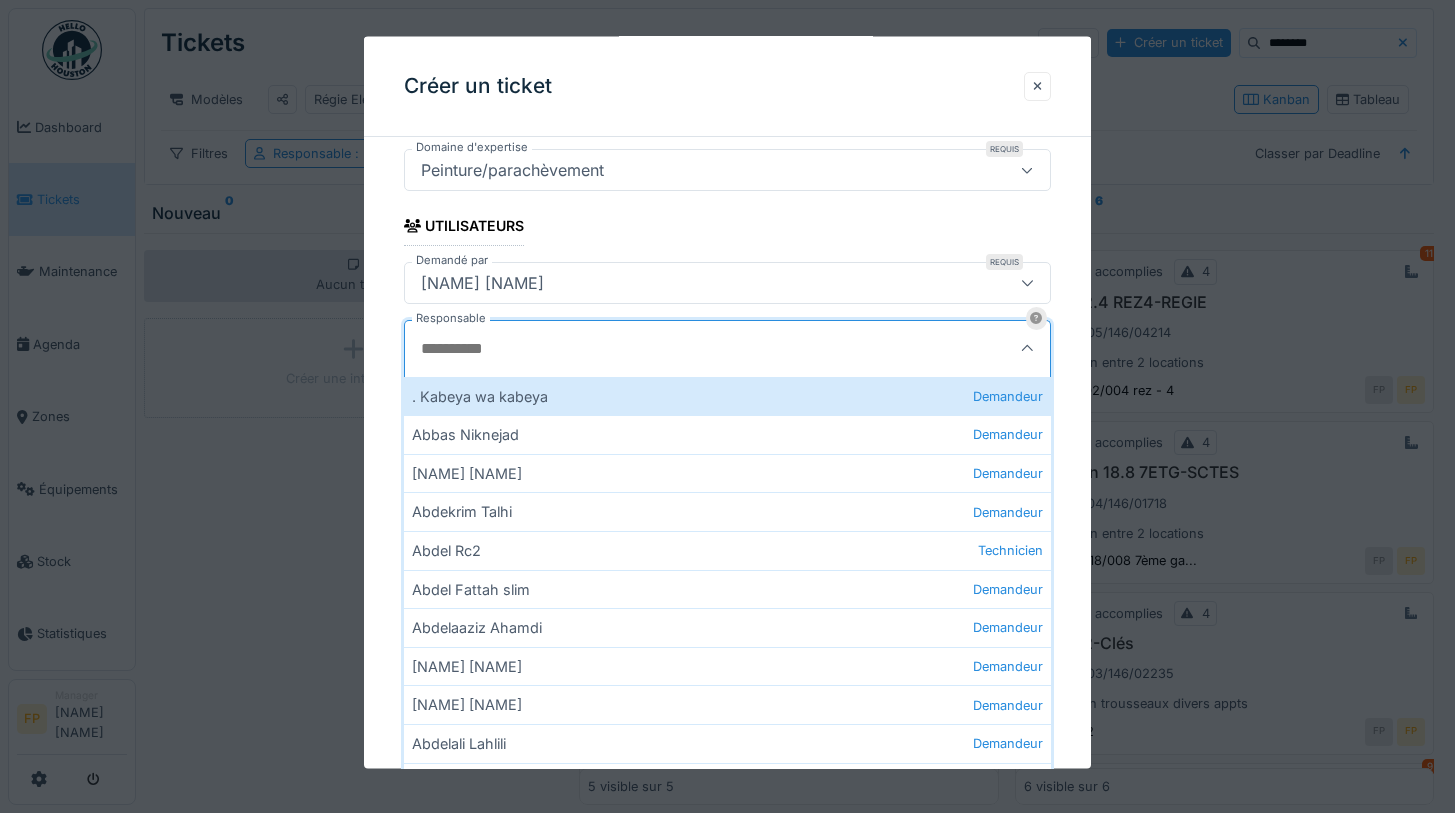 click on "Responsable" at bounding box center (683, 348) 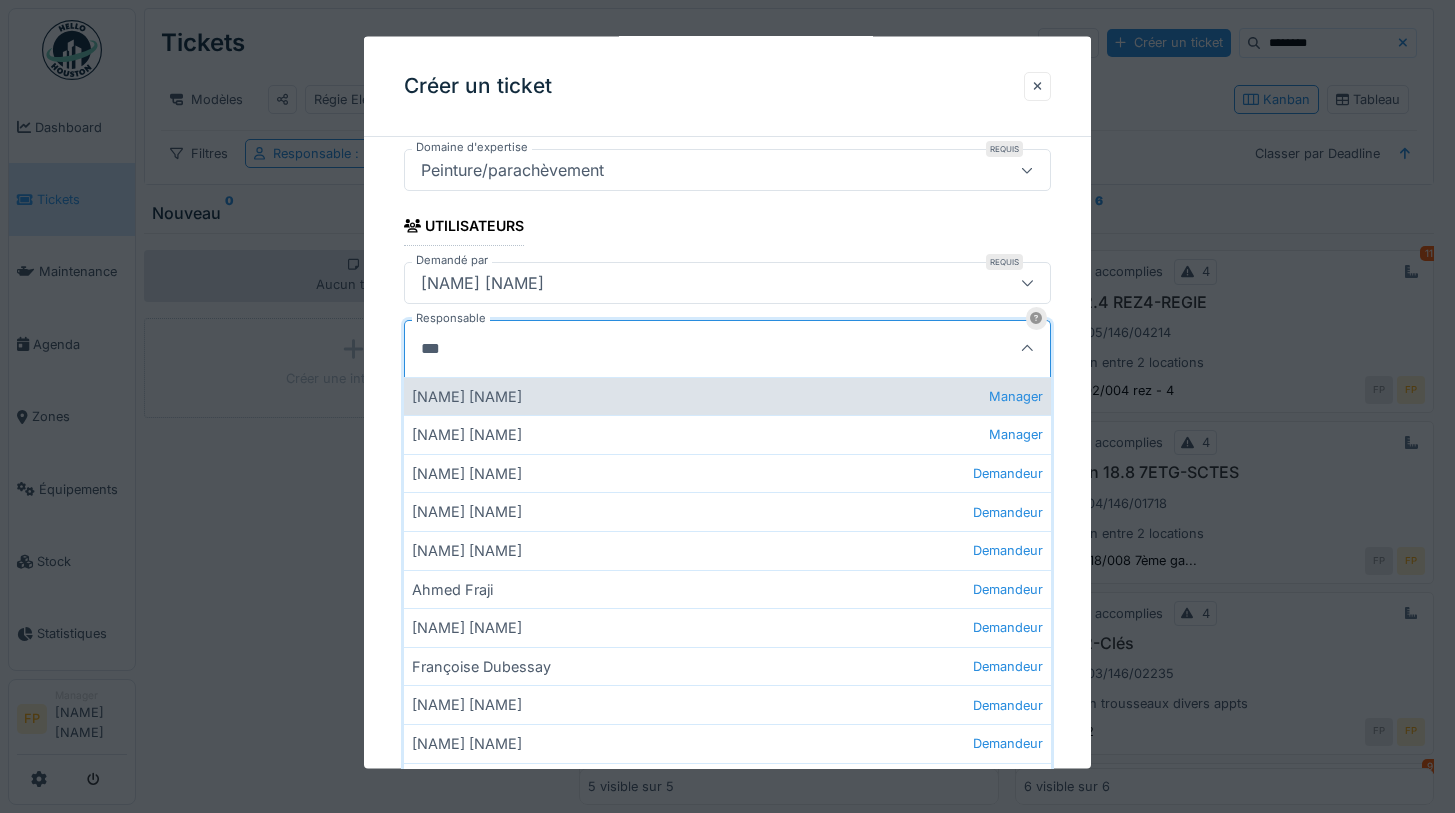 type on "***" 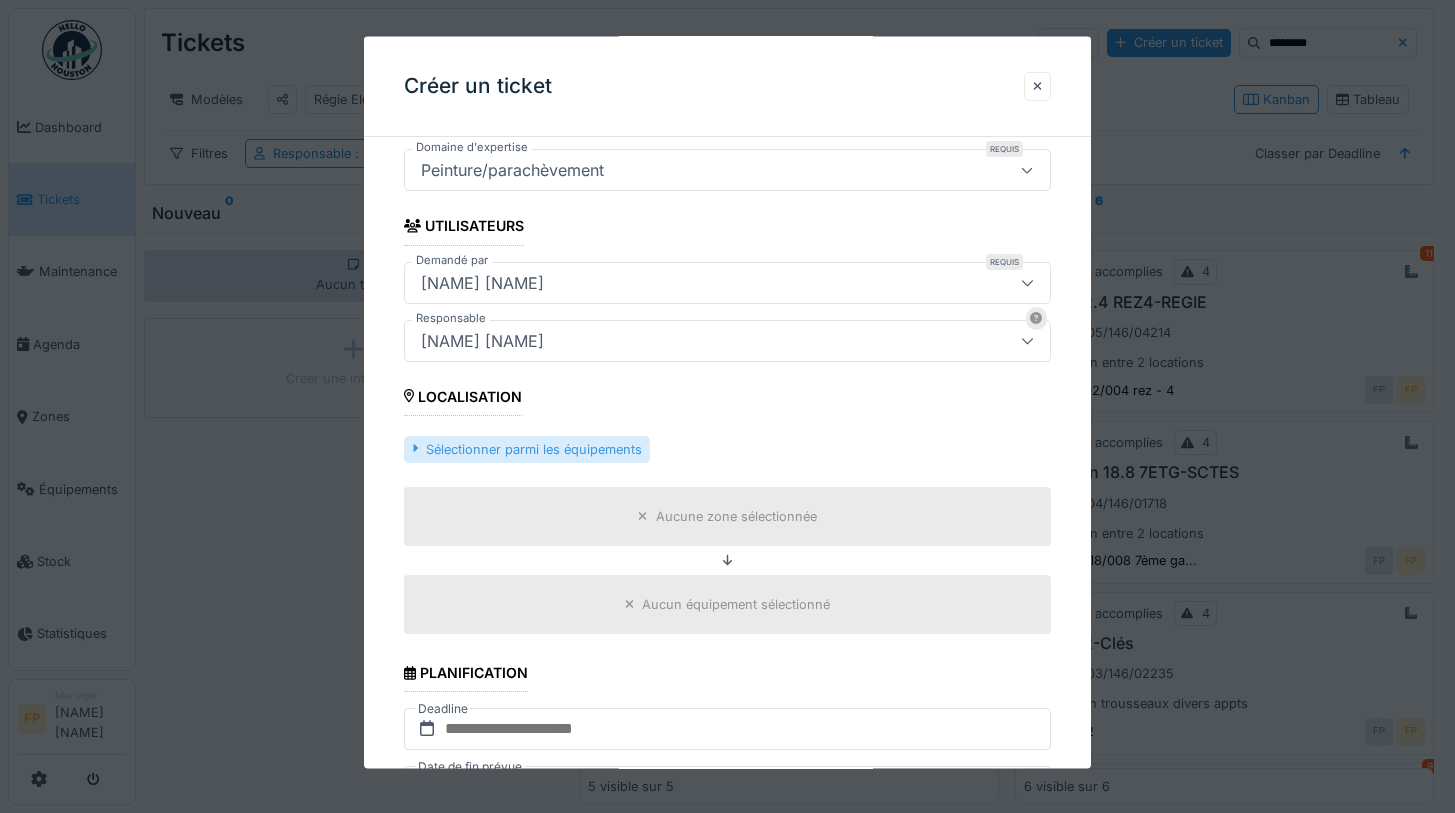 click on "Sélectionner parmi les équipements" at bounding box center [527, 448] 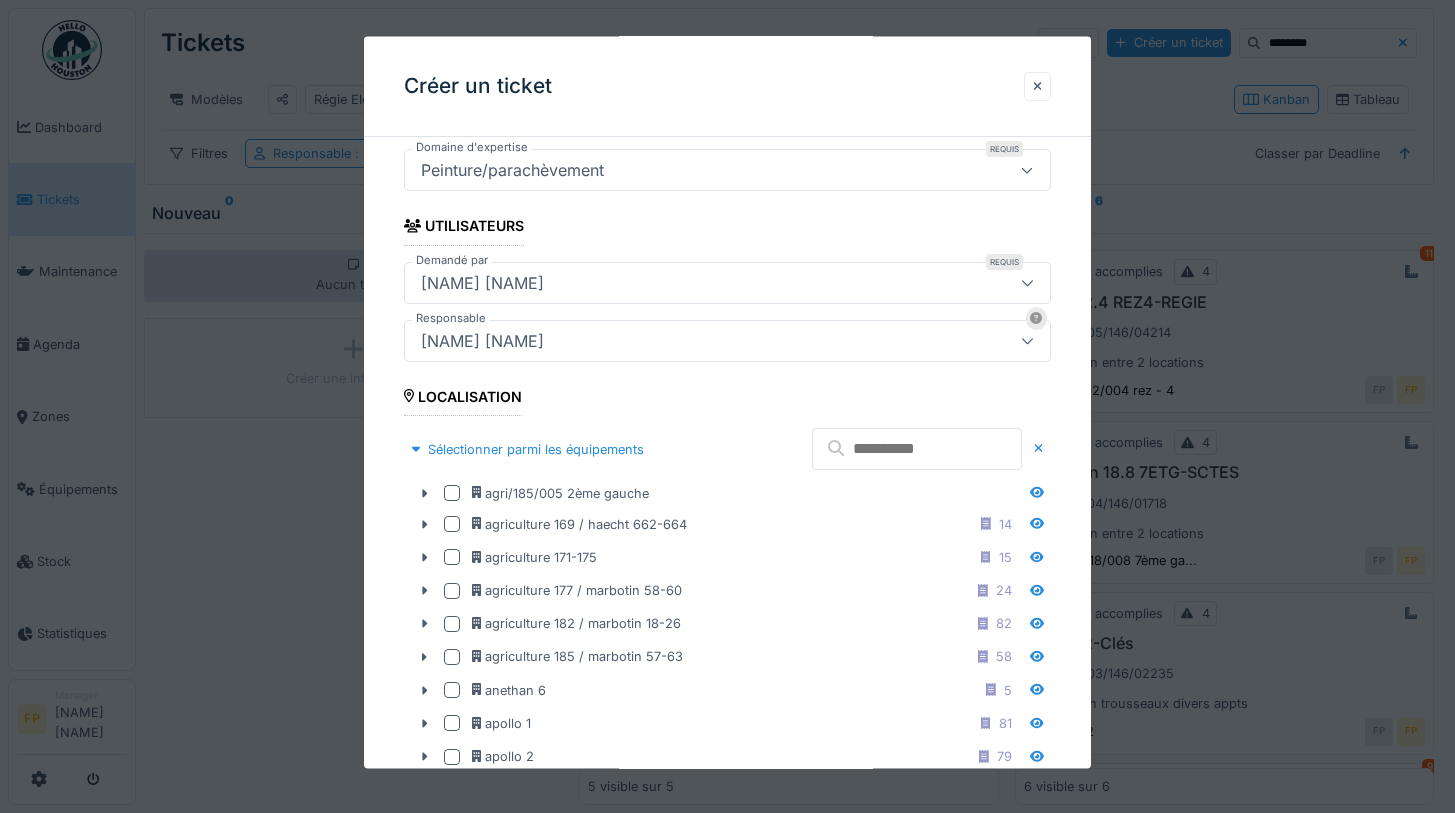 click at bounding box center [917, 449] 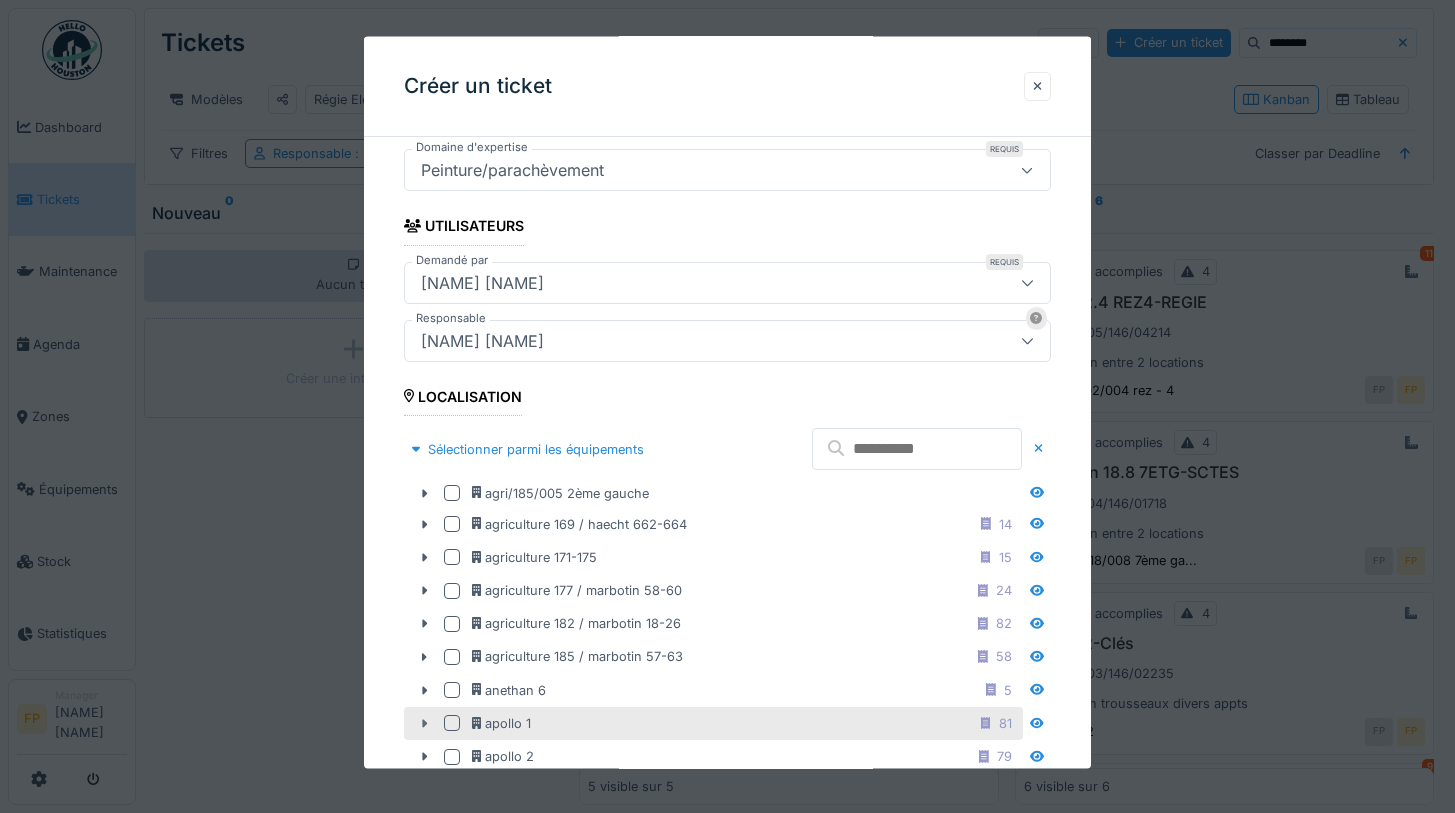 click 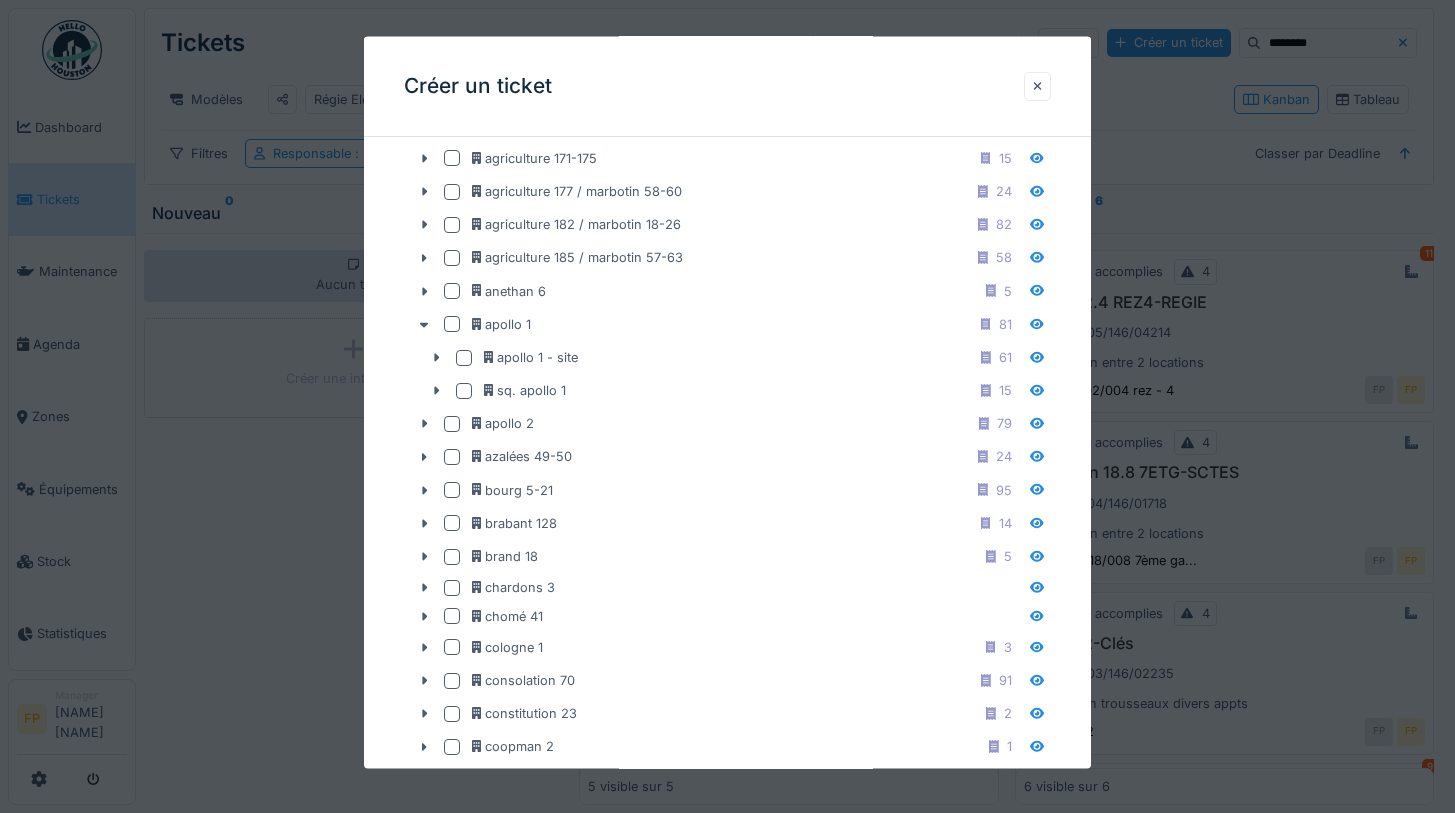 scroll, scrollTop: 795, scrollLeft: 0, axis: vertical 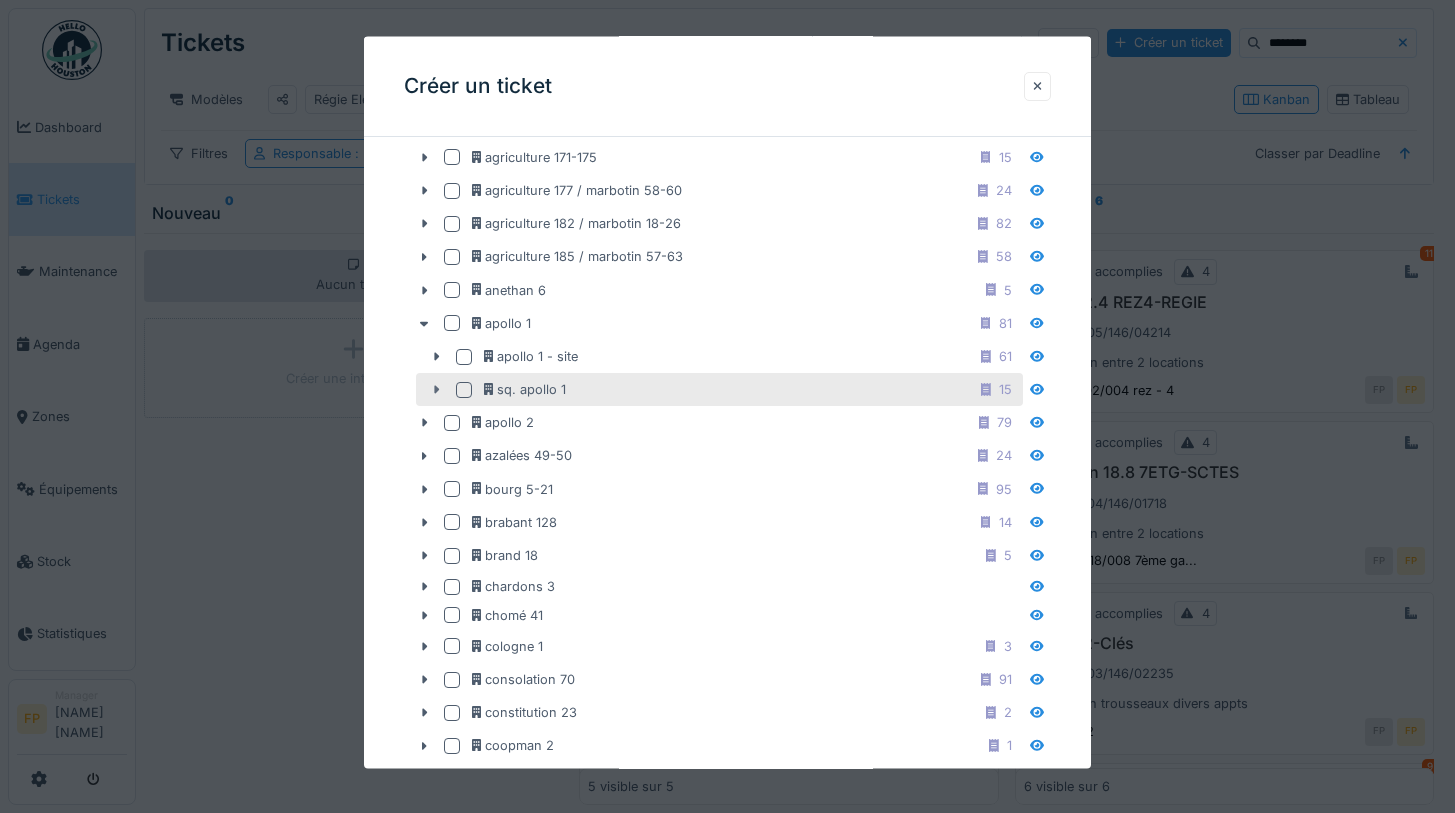click 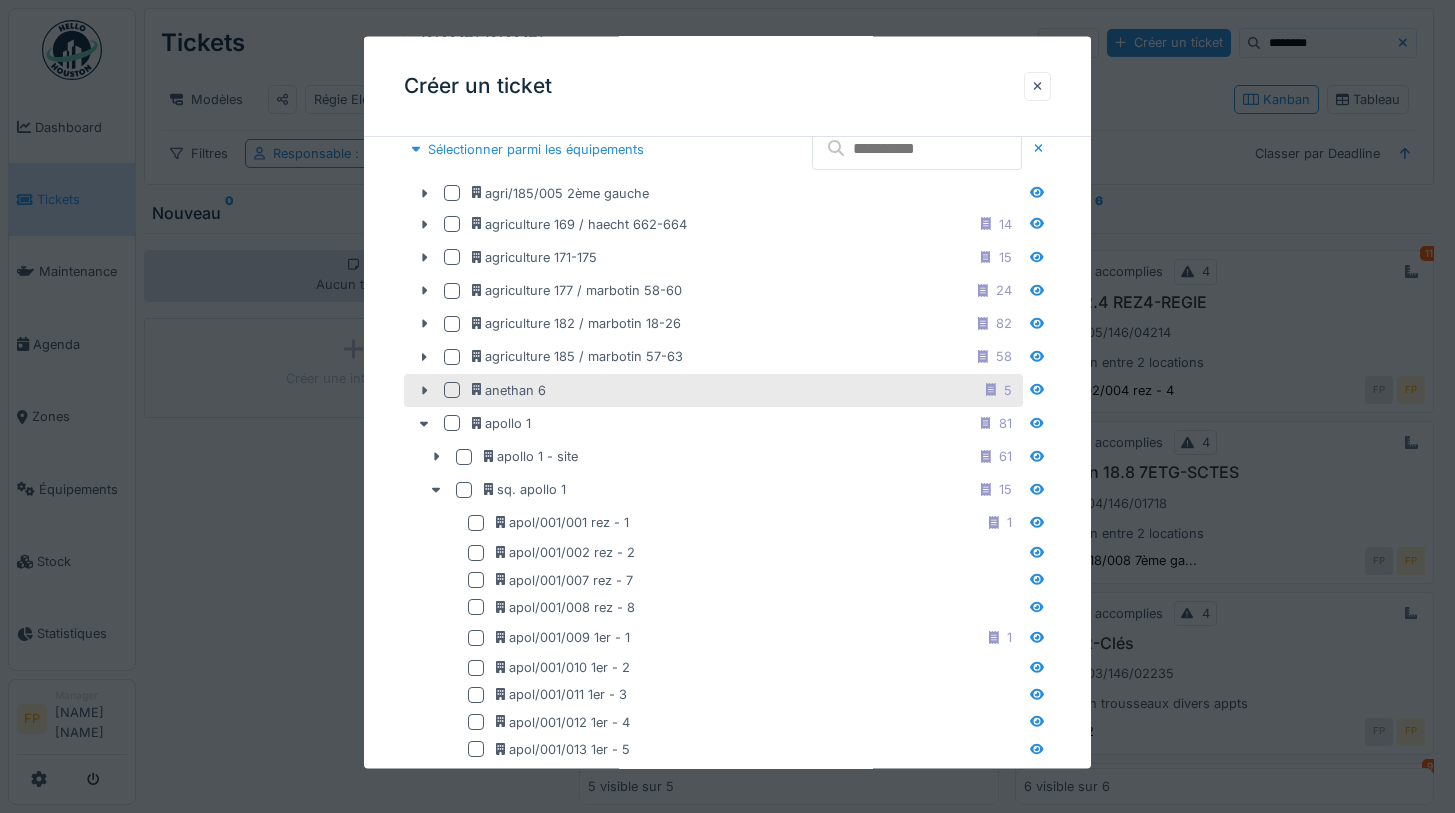 scroll, scrollTop: 295, scrollLeft: 0, axis: vertical 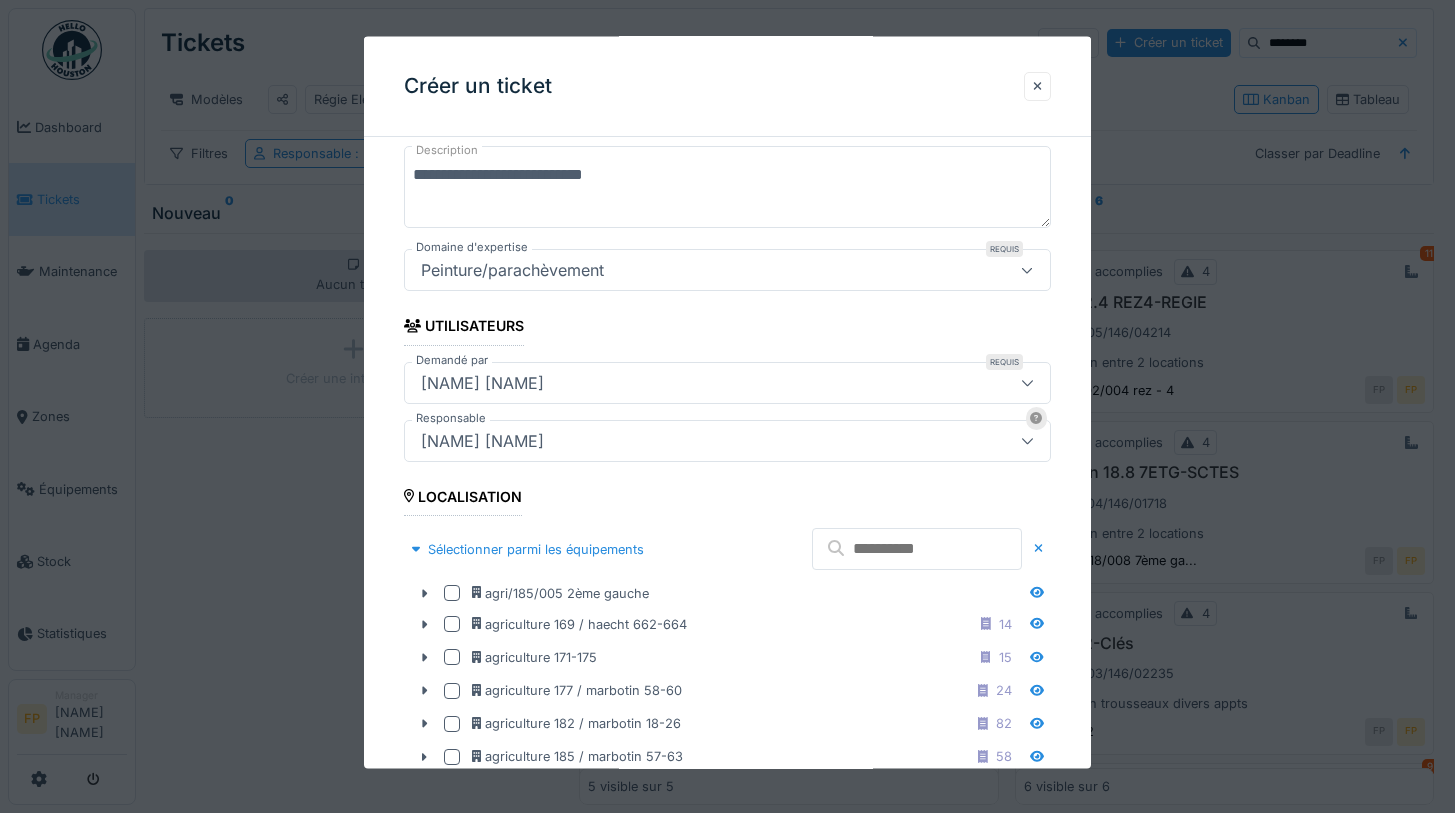 click at bounding box center (917, 549) 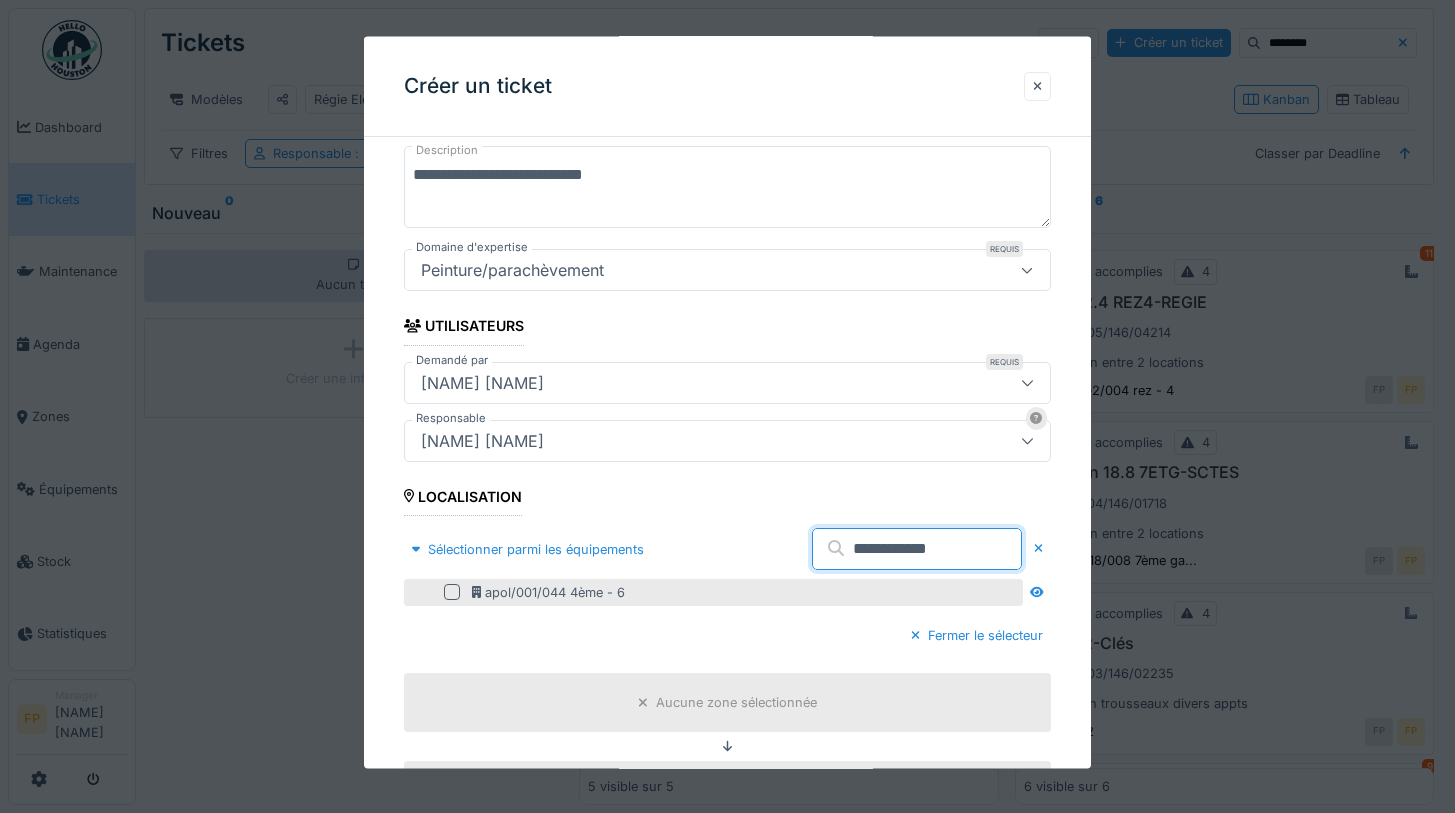 type on "**********" 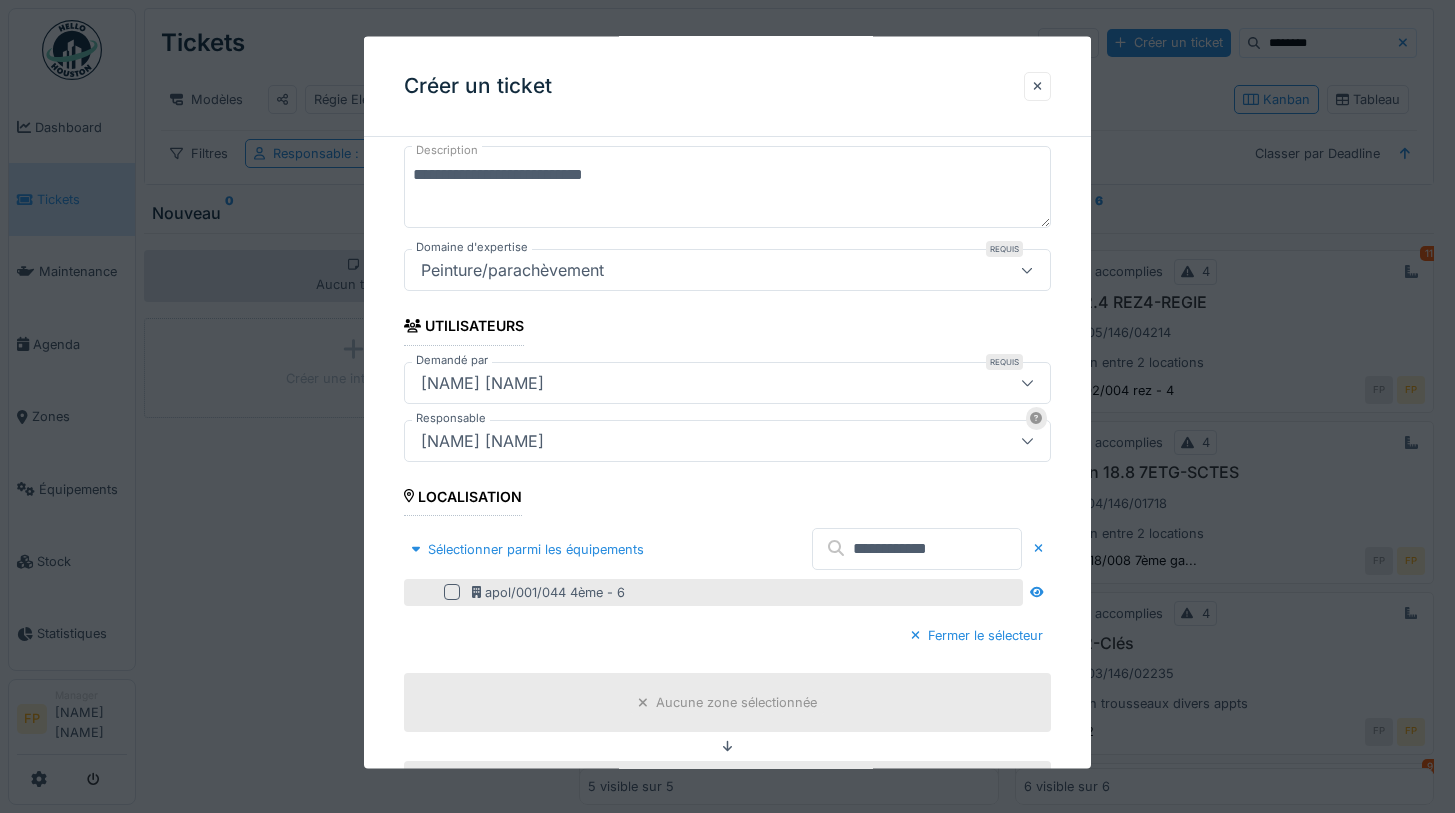 click at bounding box center [452, 592] 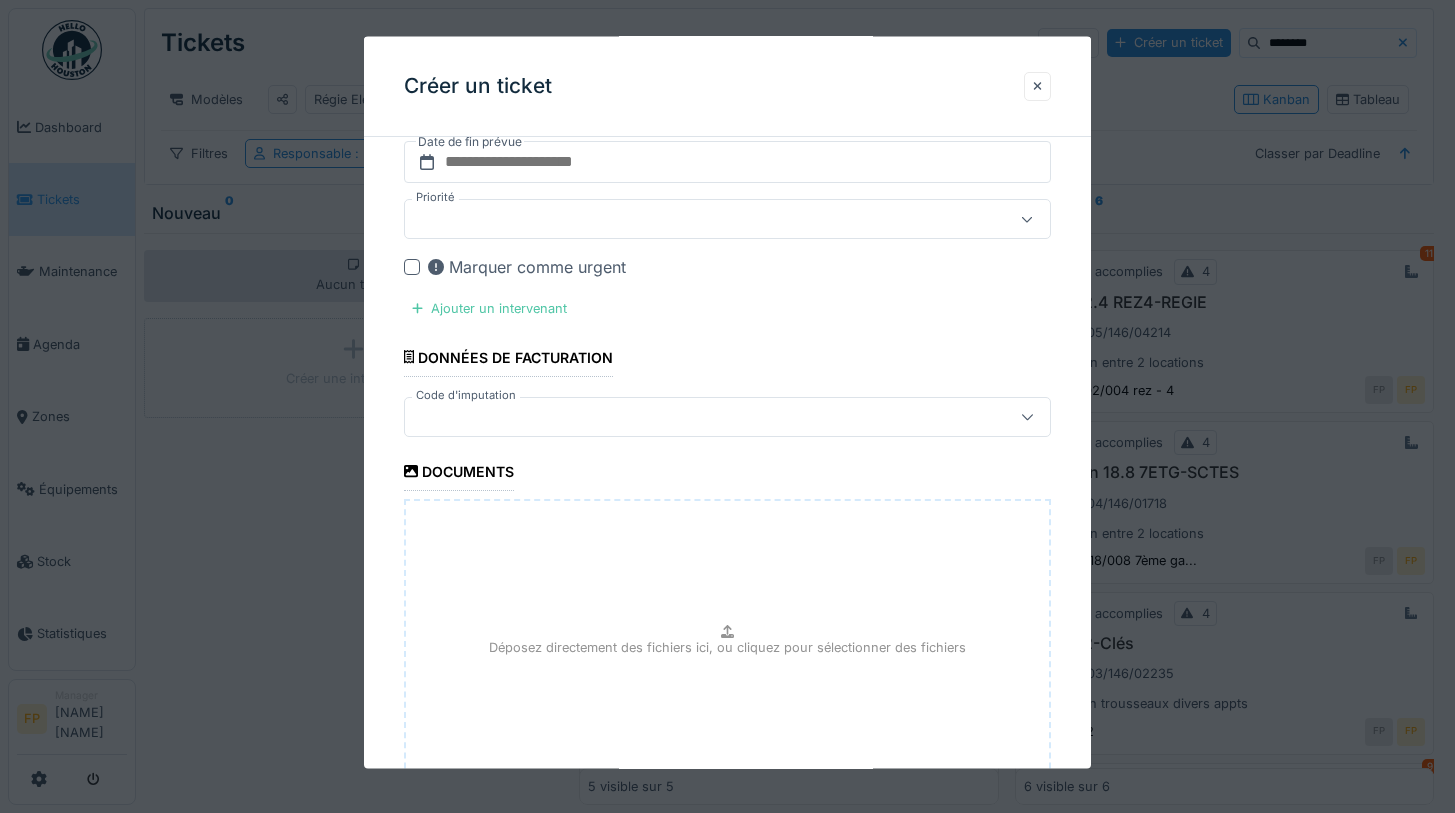 scroll, scrollTop: 1266, scrollLeft: 0, axis: vertical 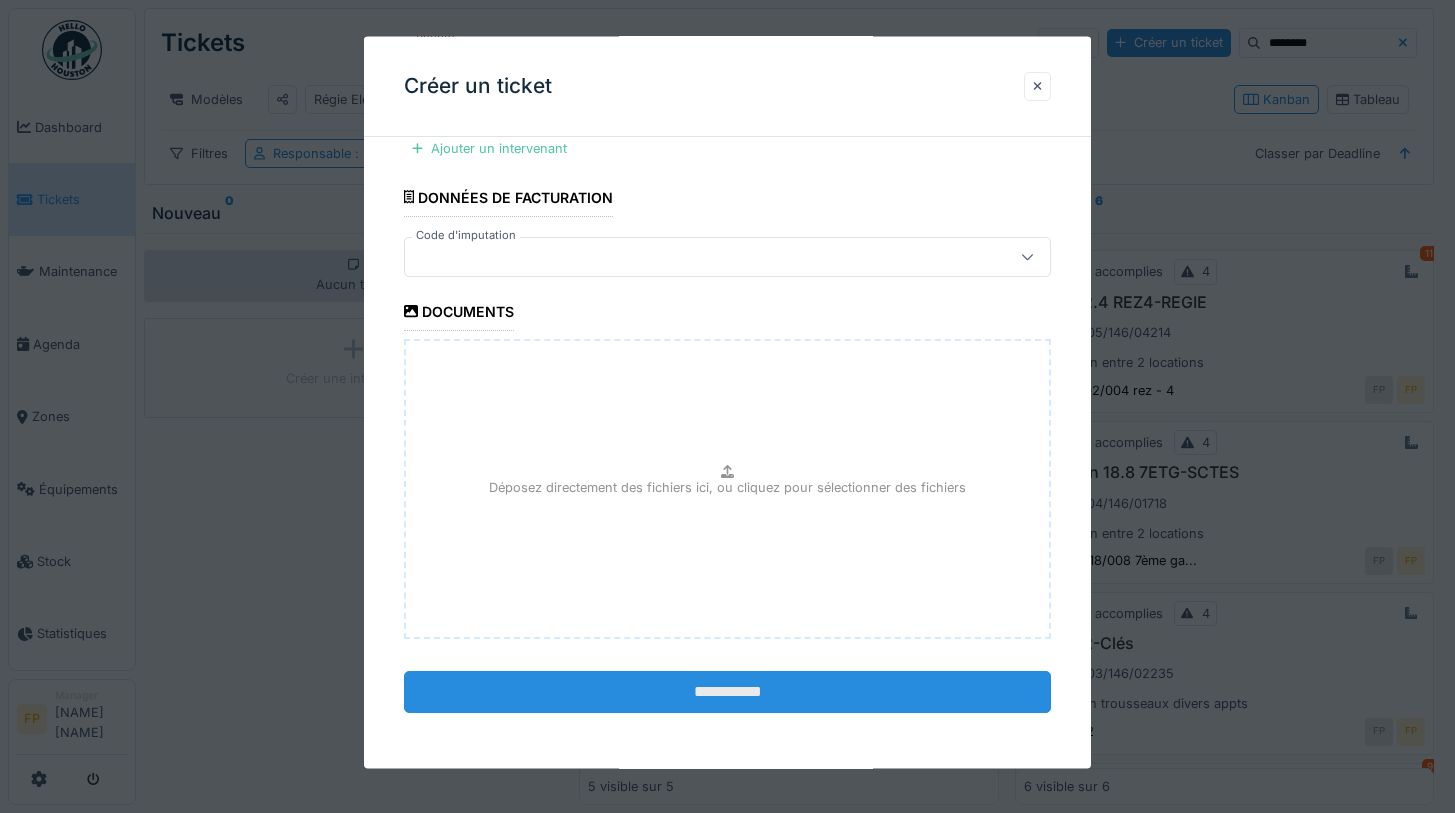 click on "**********" at bounding box center [728, 691] 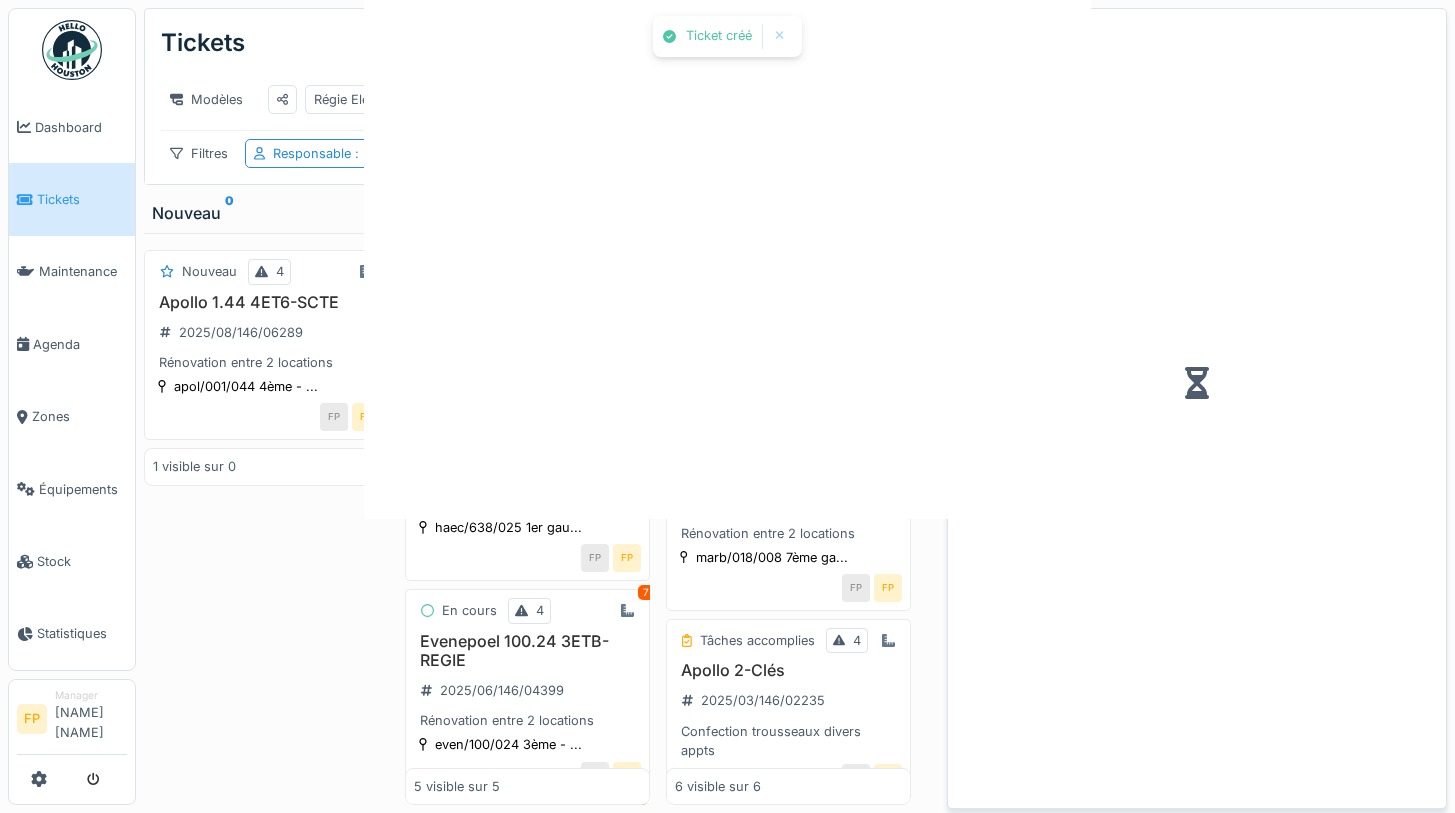 scroll, scrollTop: 0, scrollLeft: 0, axis: both 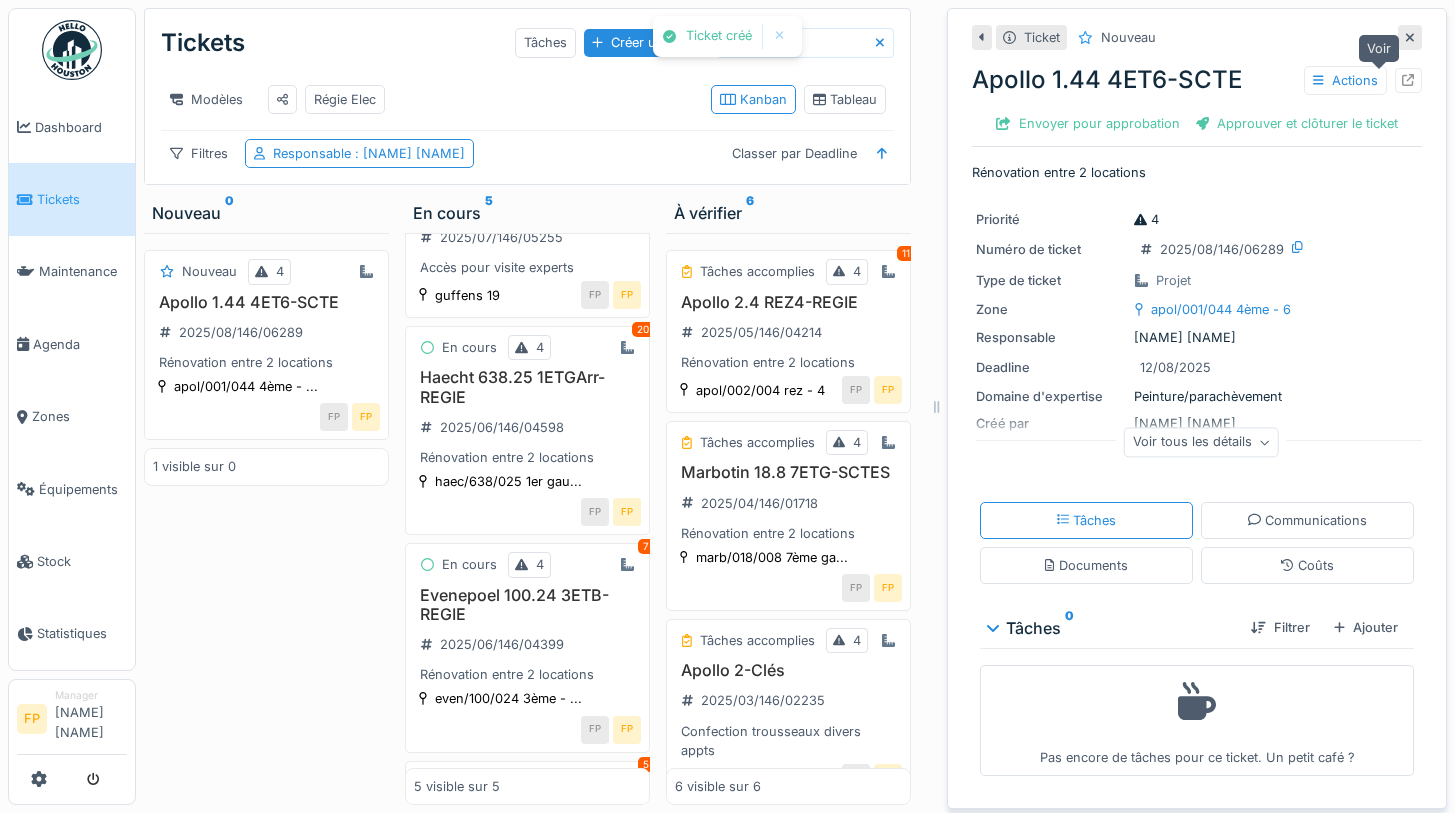 click 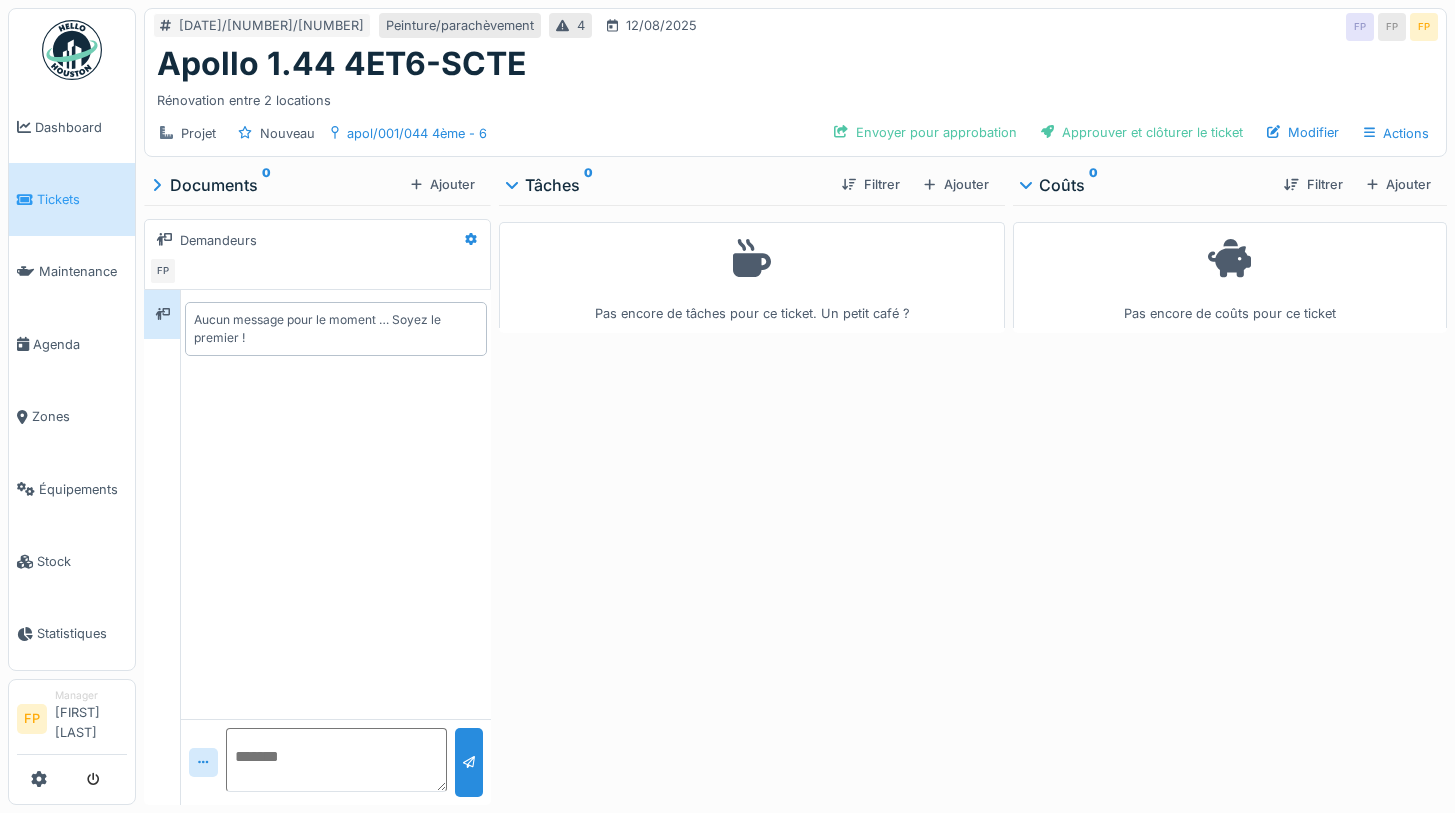 scroll, scrollTop: 0, scrollLeft: 0, axis: both 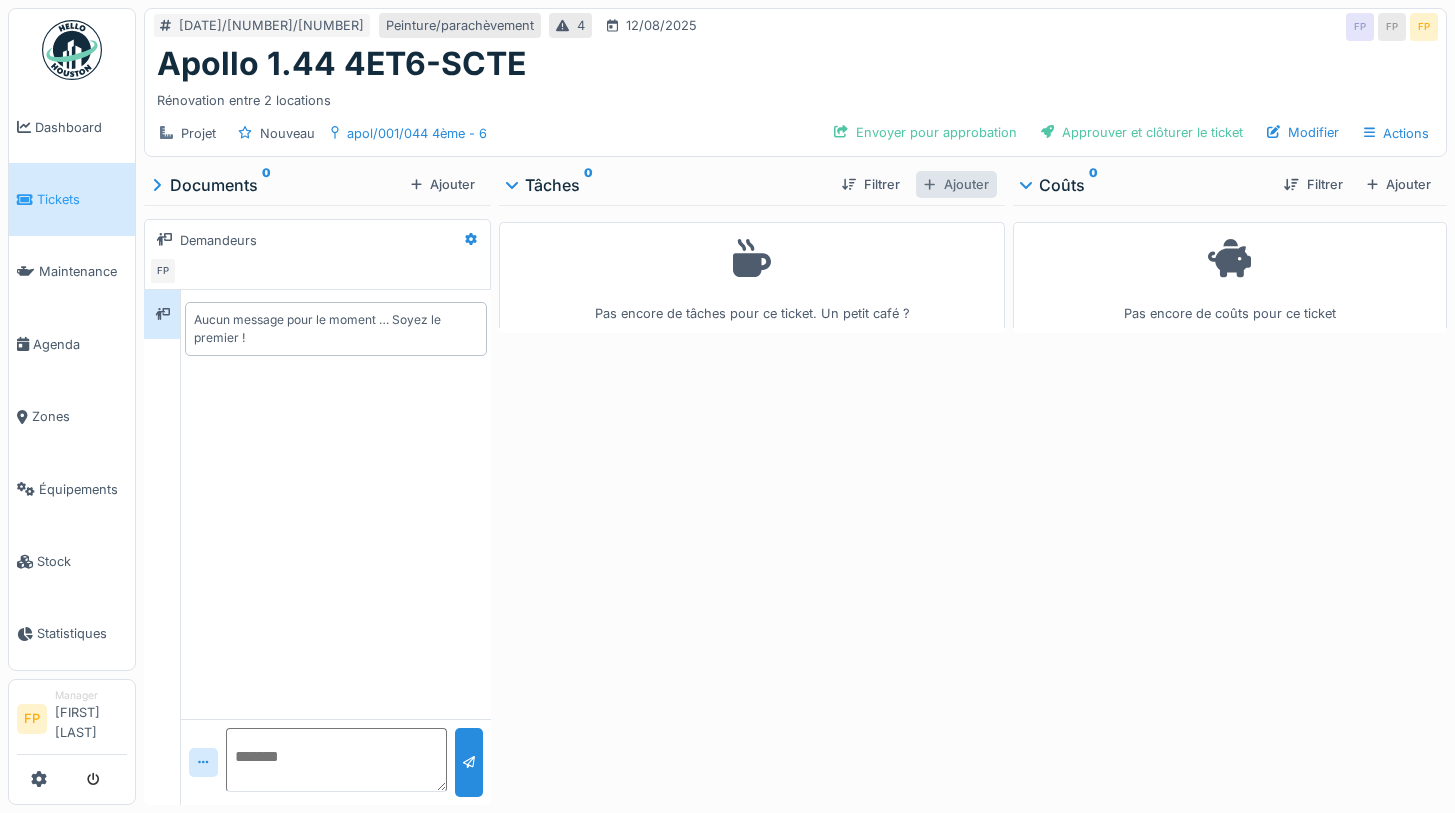 click on "Ajouter" at bounding box center (956, 184) 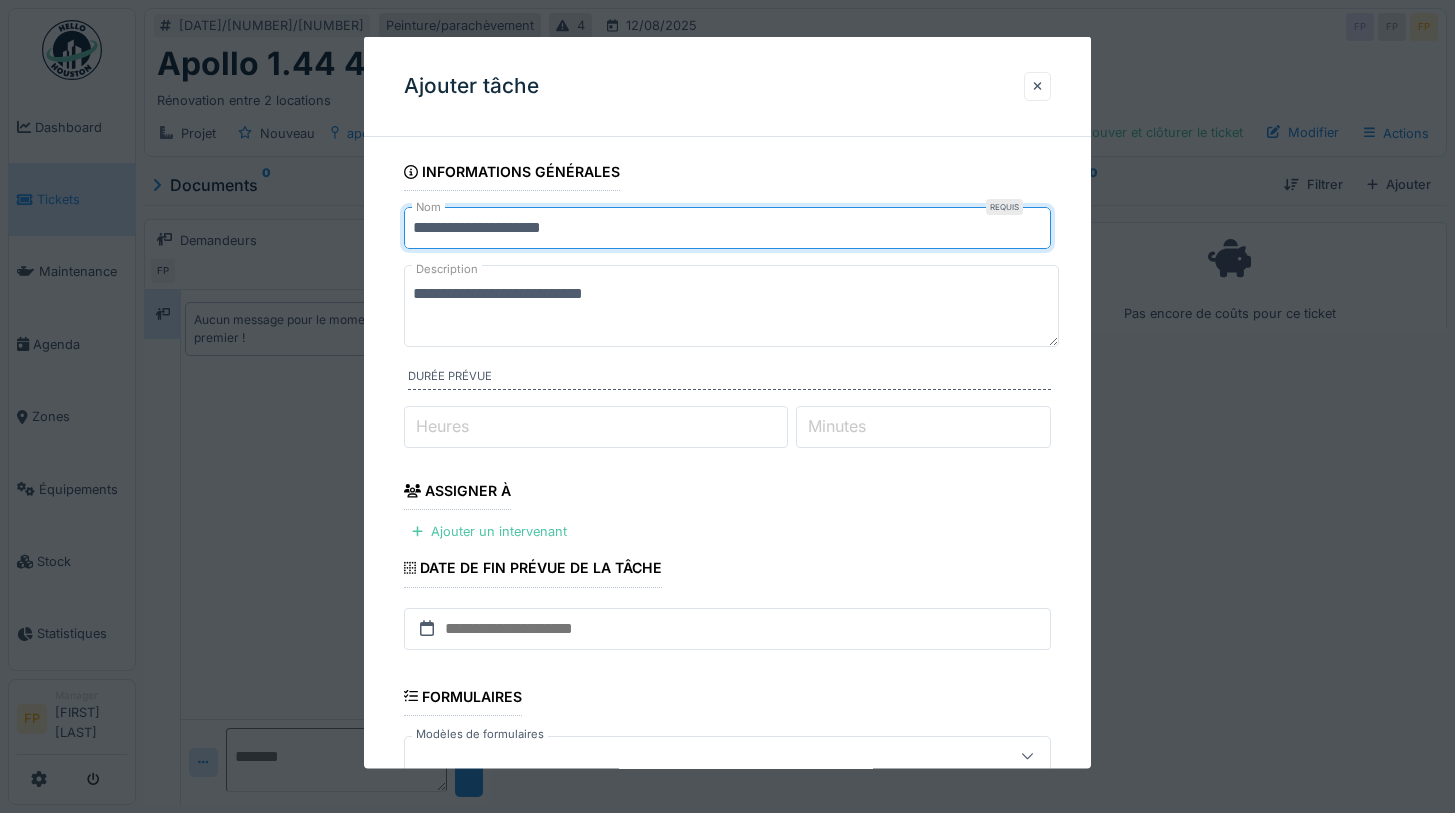 drag, startPoint x: 617, startPoint y: 227, endPoint x: 249, endPoint y: 201, distance: 368.91733 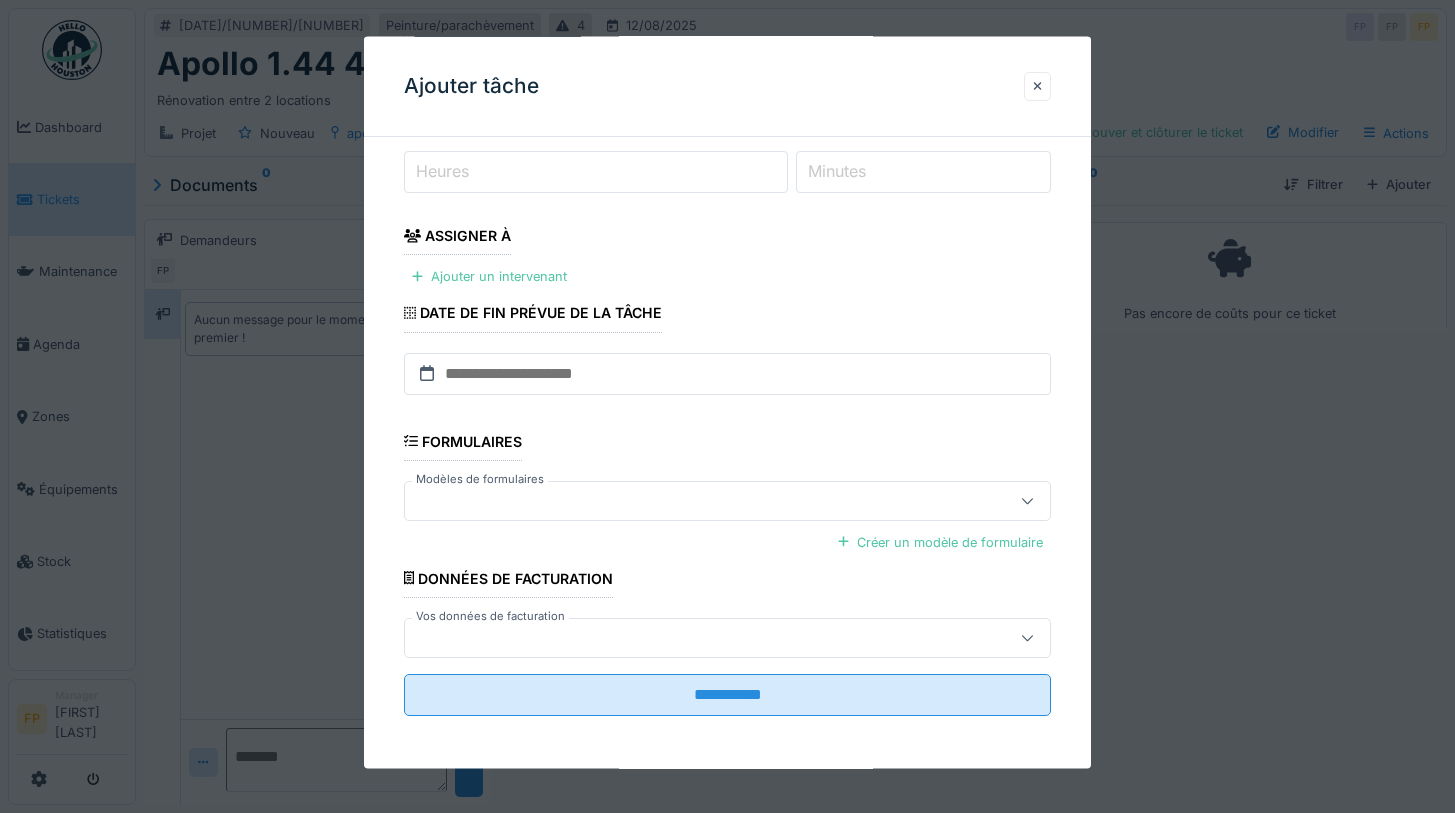 scroll, scrollTop: 258, scrollLeft: 0, axis: vertical 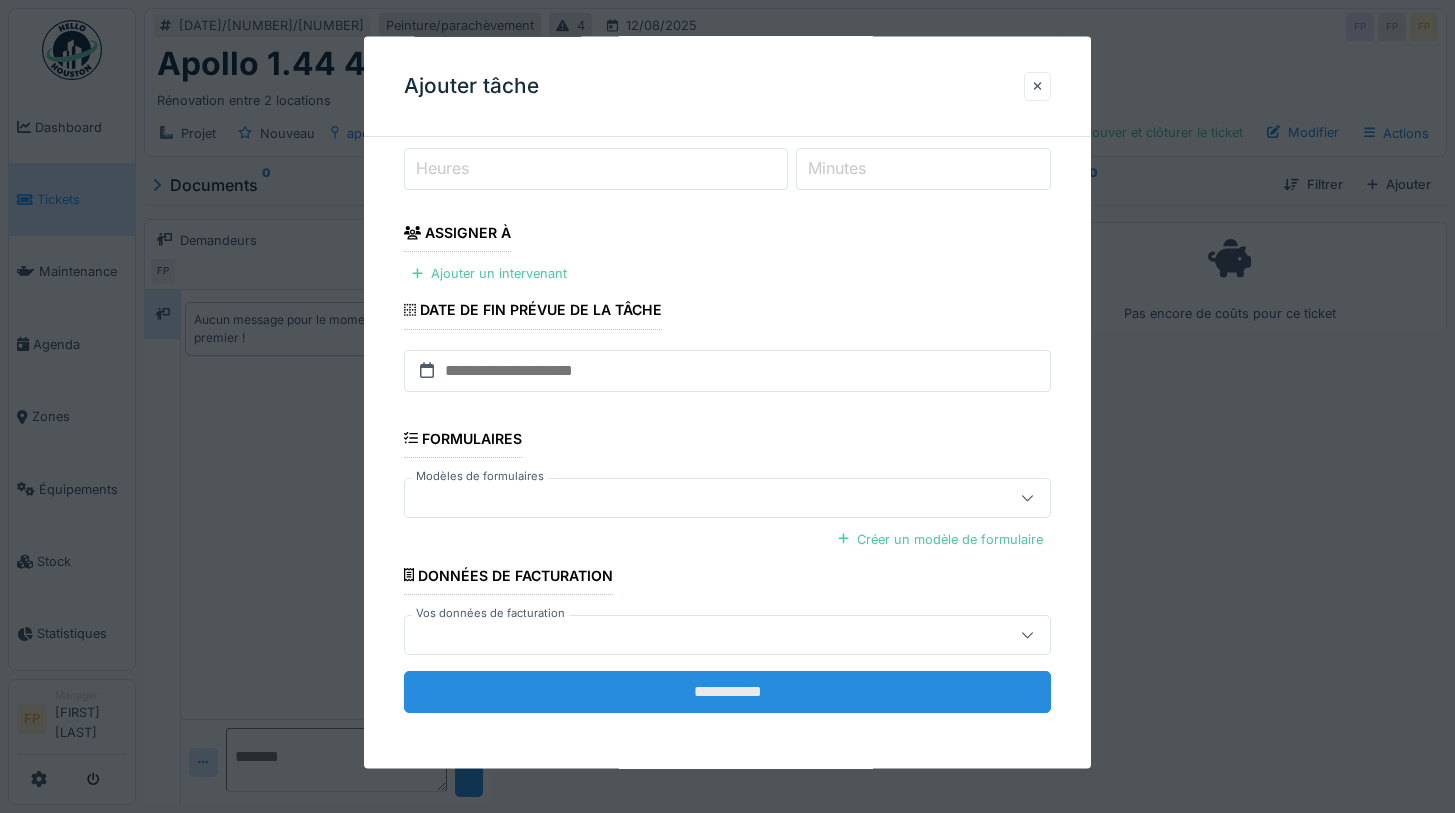 type on "******" 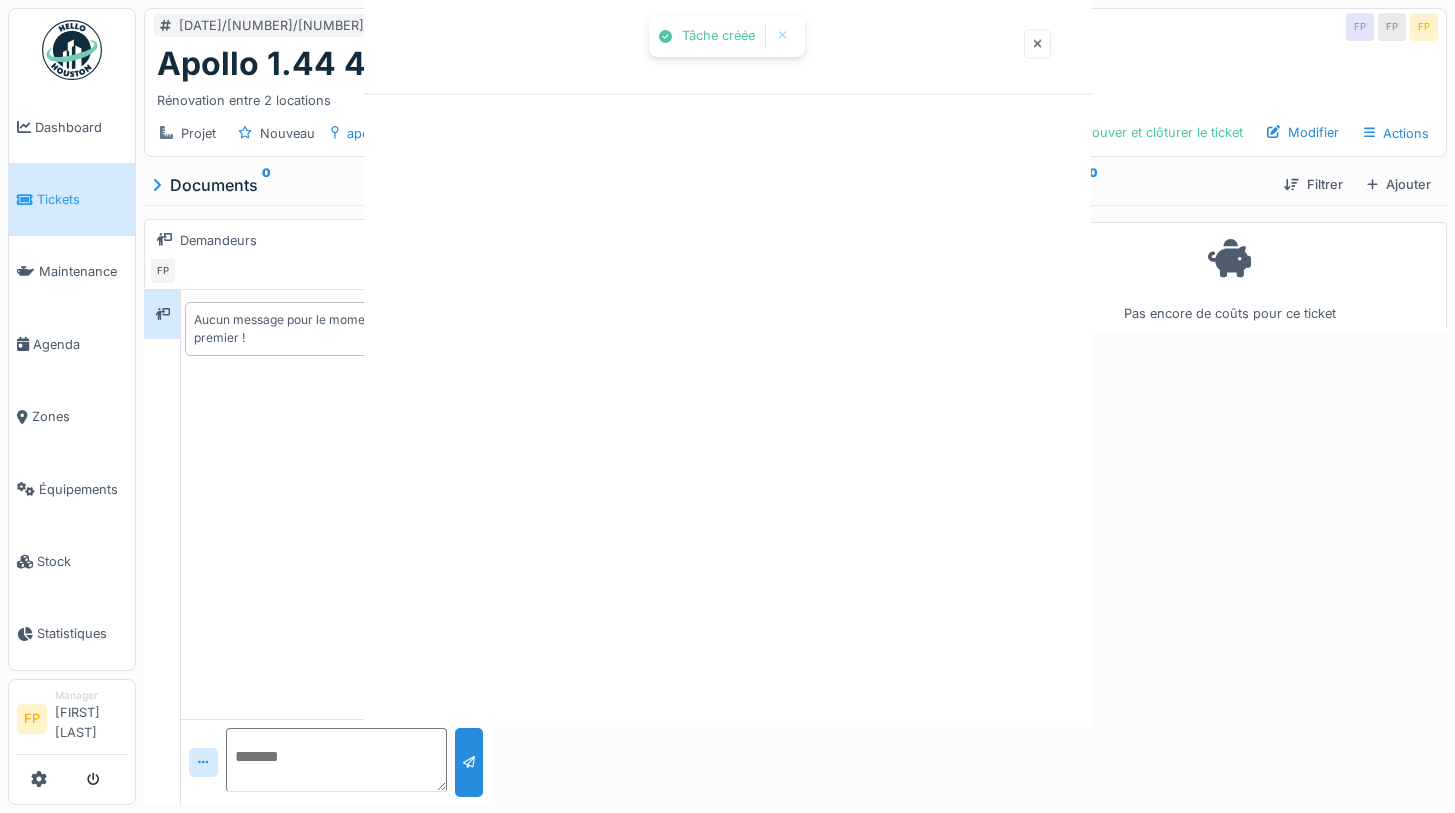 scroll, scrollTop: 0, scrollLeft: 0, axis: both 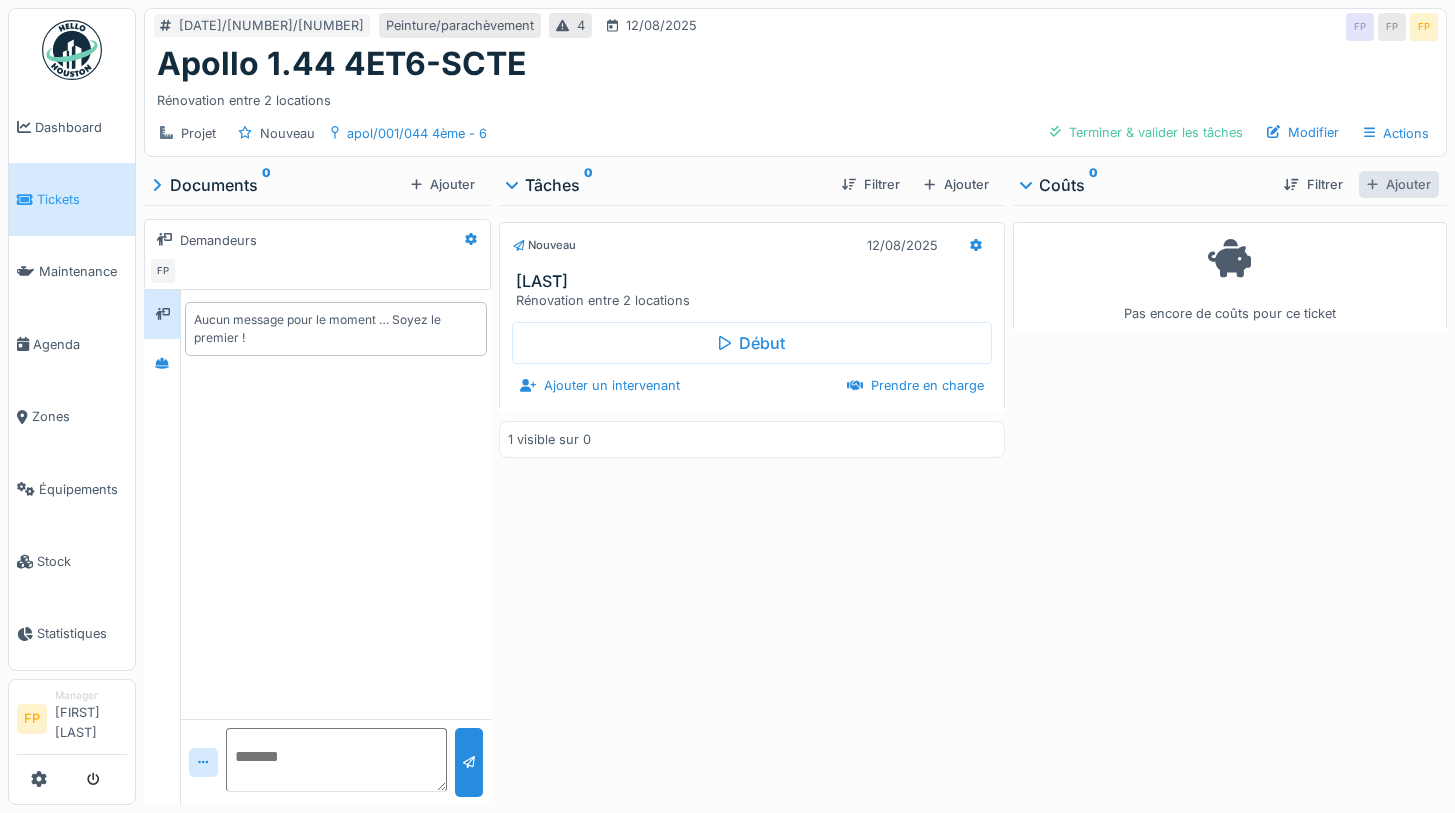 click on "Ajouter" at bounding box center (1399, 184) 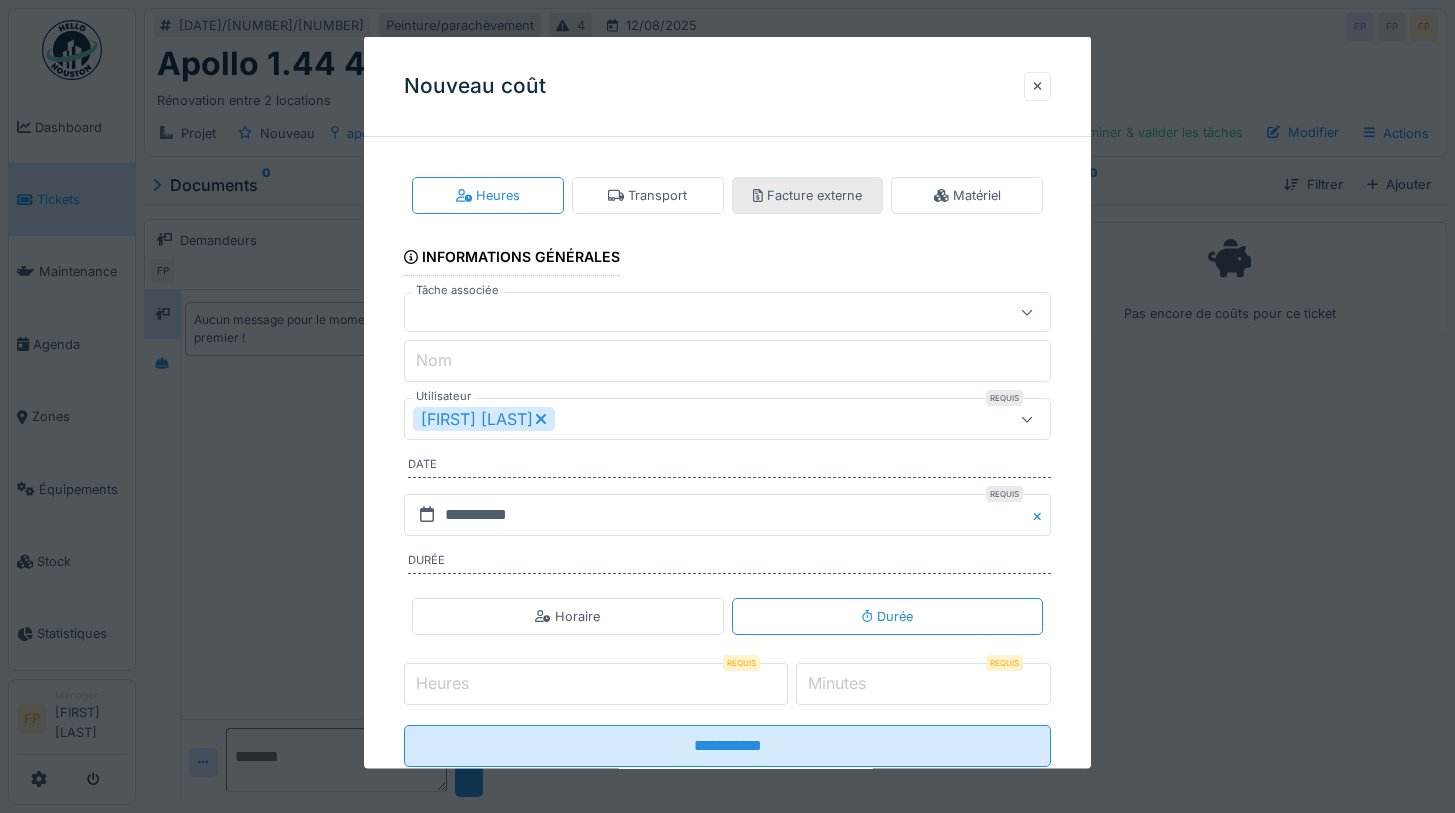 click on "Facture externe" at bounding box center [807, 195] 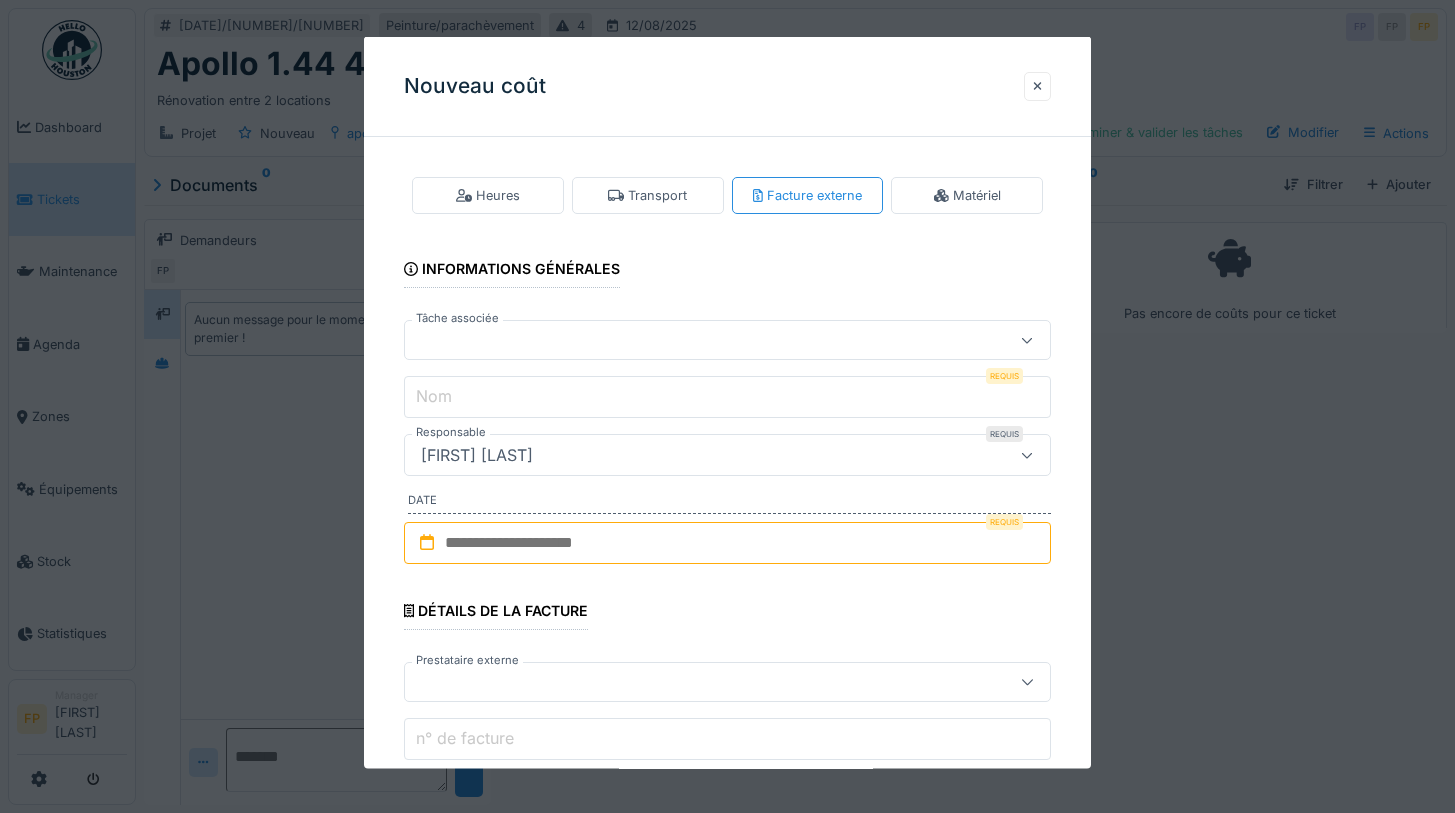 click on "Tâche associée" at bounding box center [457, 318] 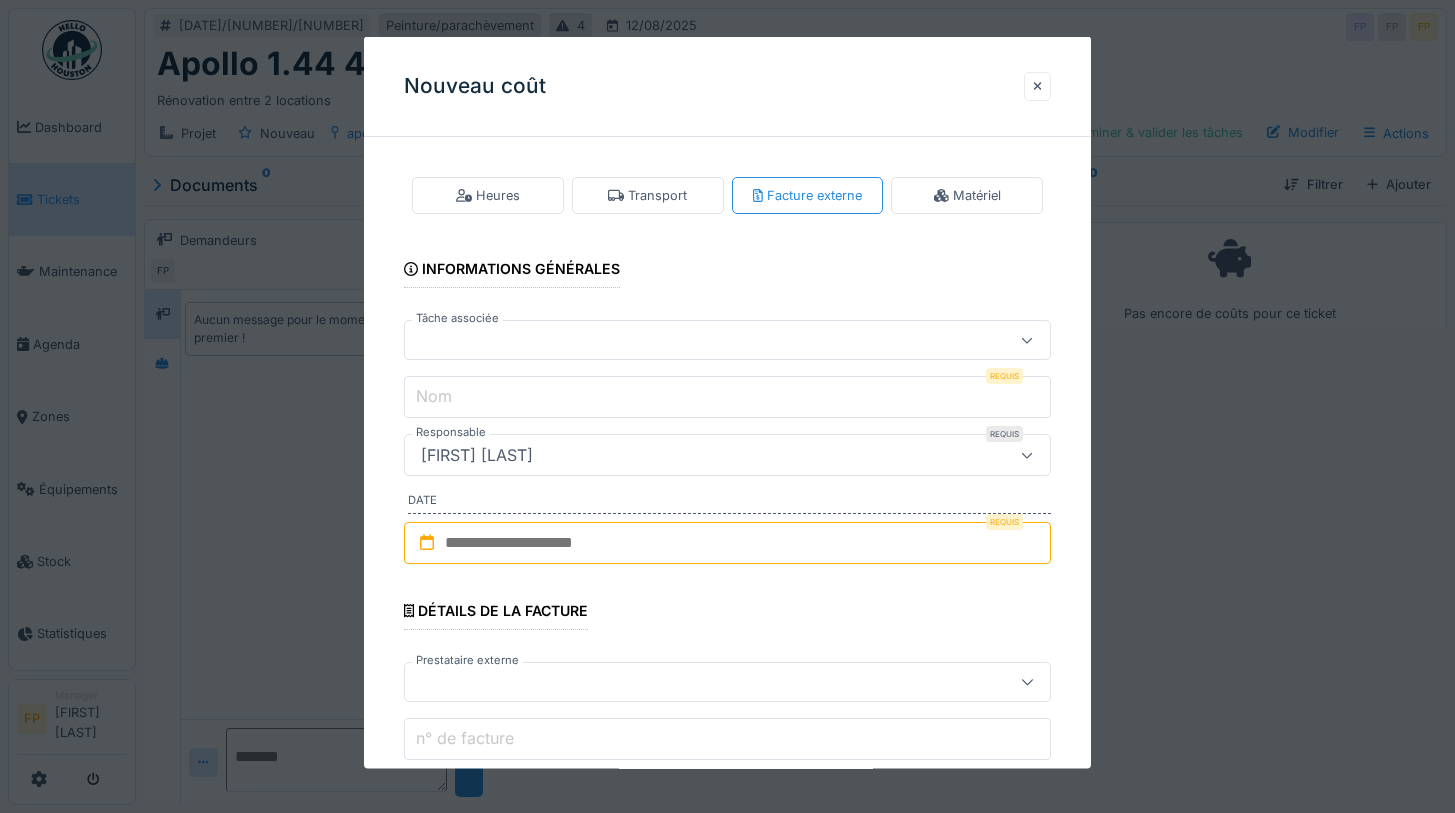 click at bounding box center [695, 340] 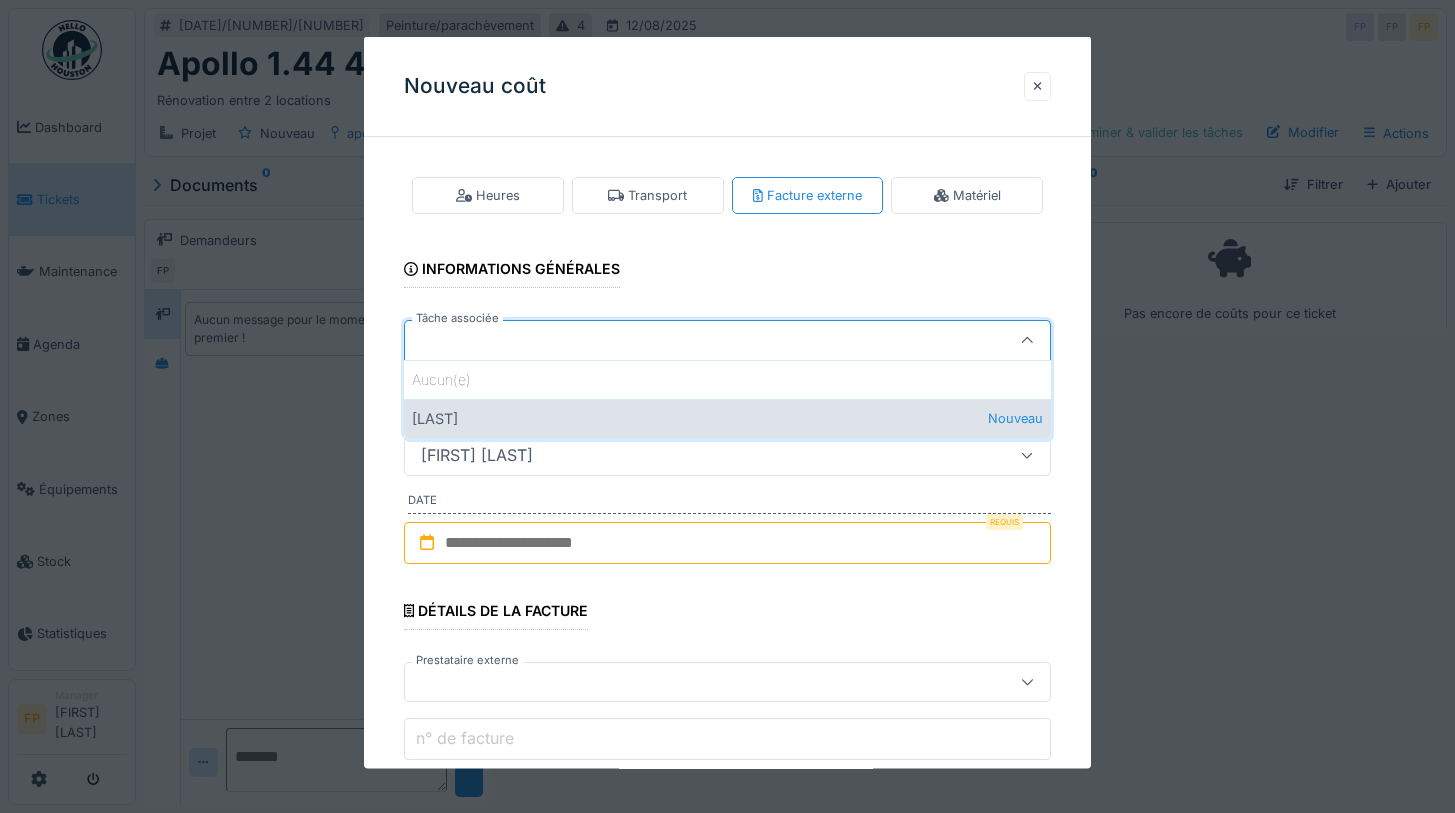 click on "IVANOV   Nouveau" at bounding box center [728, 417] 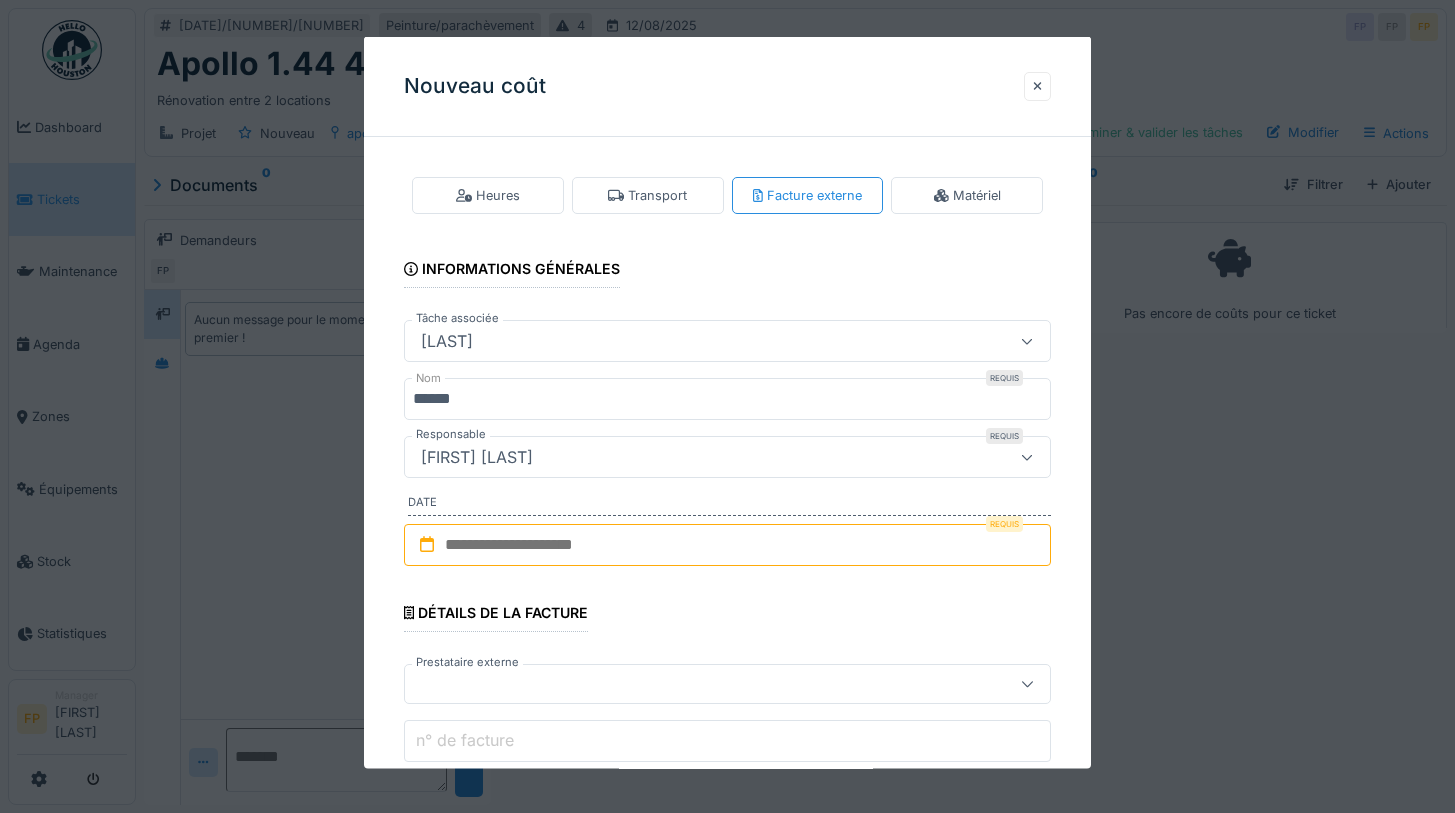 click at bounding box center (728, 545) 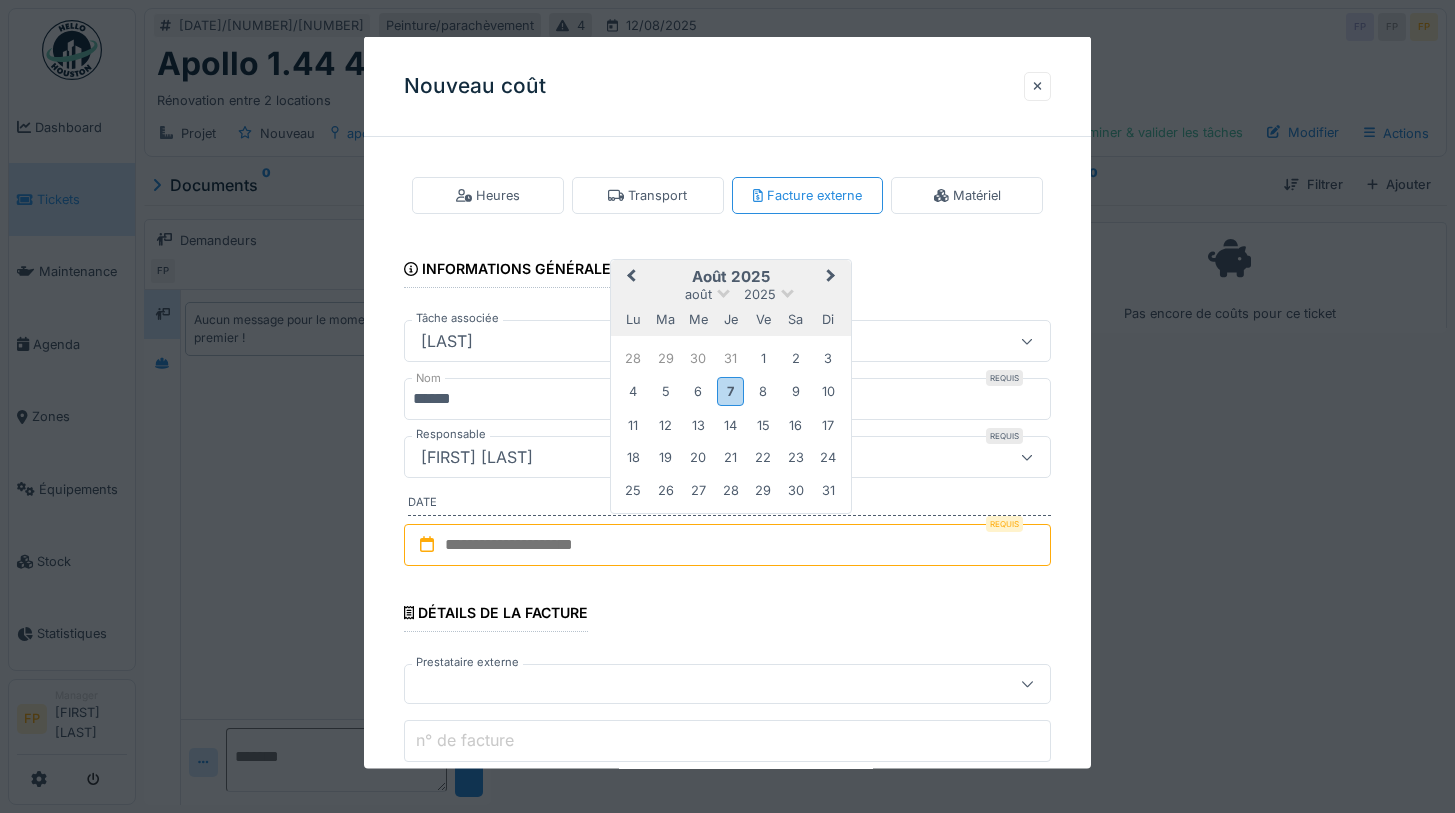 click on "7" at bounding box center [730, 391] 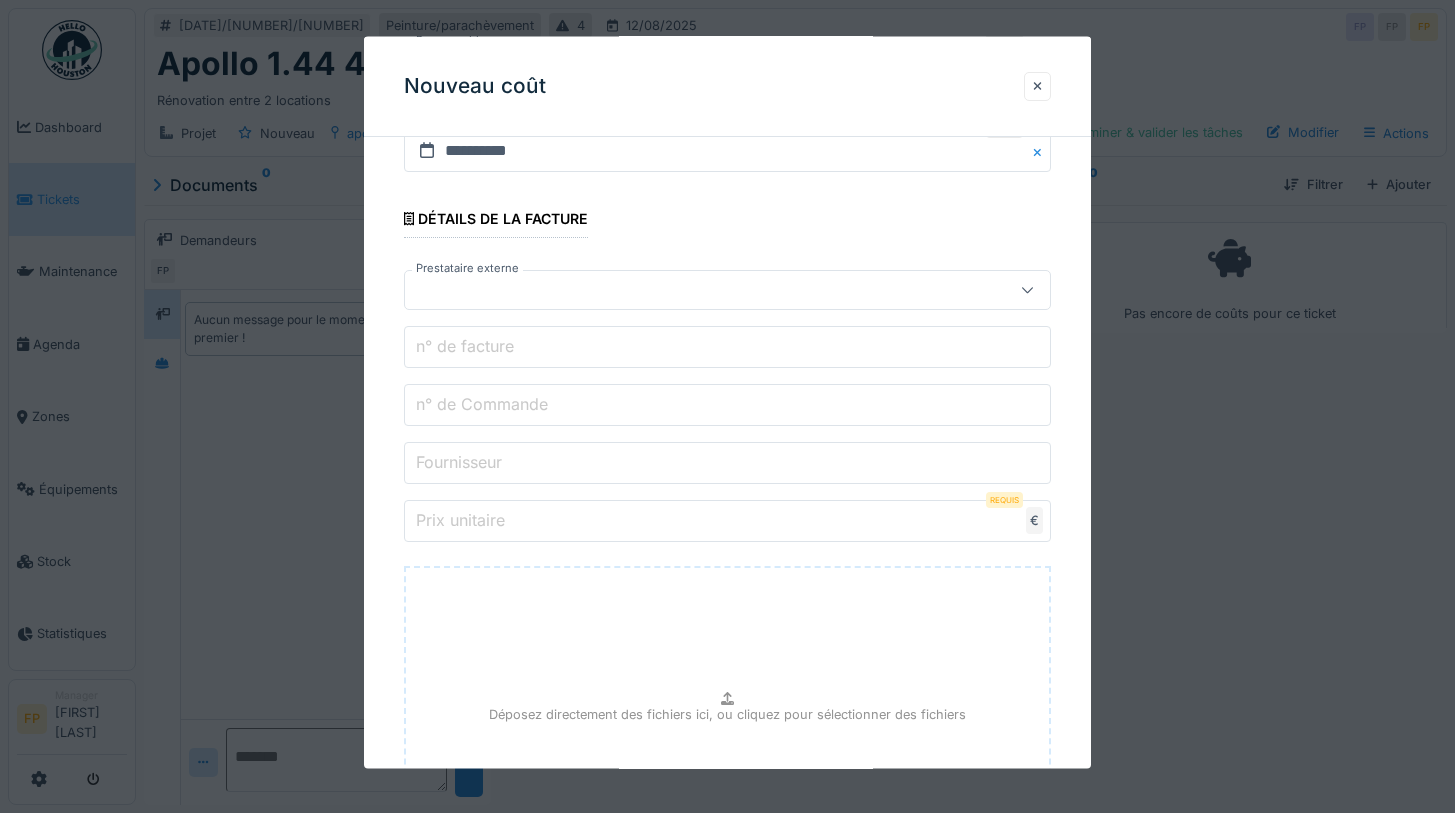 scroll, scrollTop: 400, scrollLeft: 0, axis: vertical 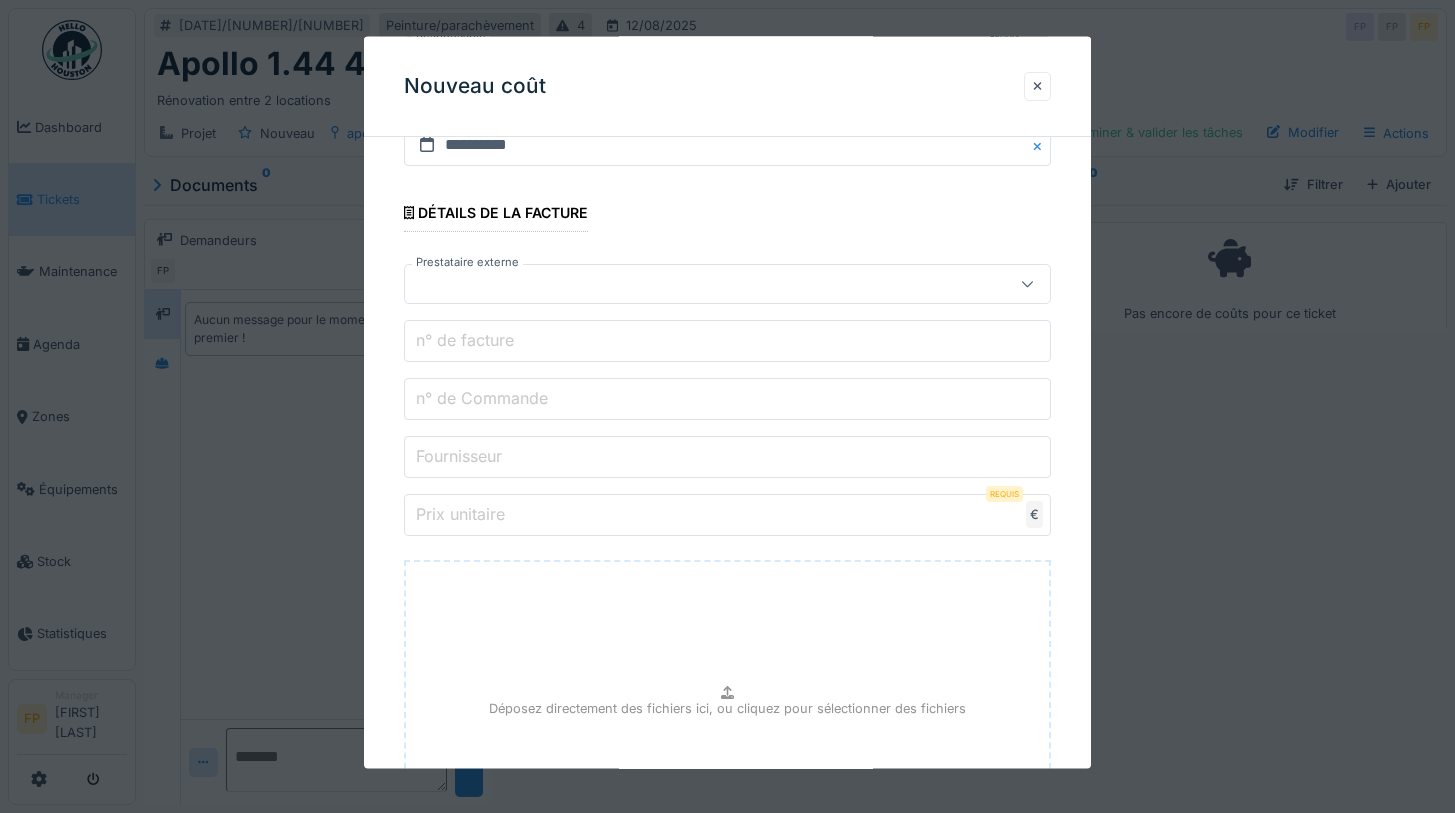 click on "n° de Commande" at bounding box center (482, 398) 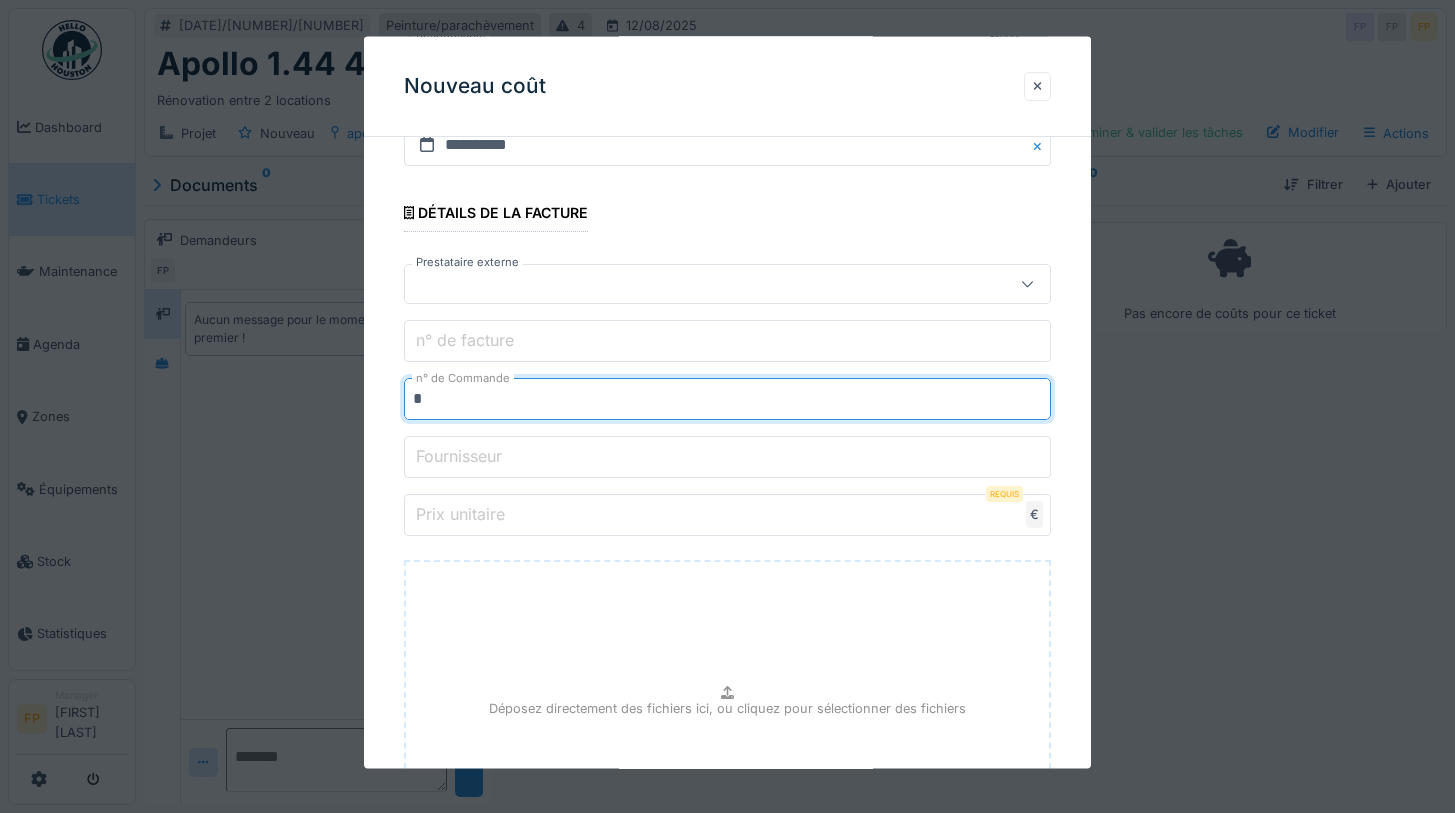paste on "**********" 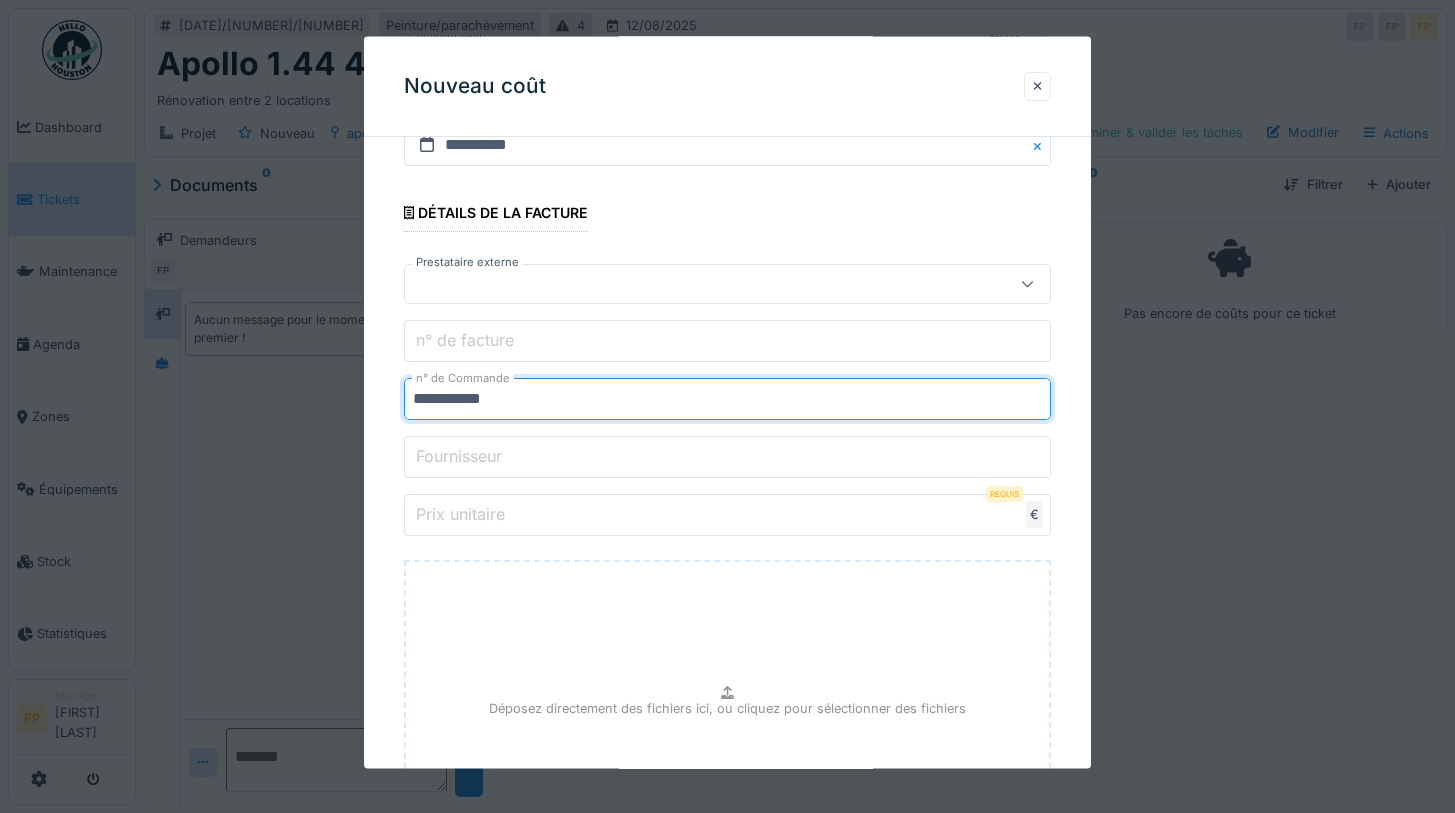 click on "**********" at bounding box center [728, 399] 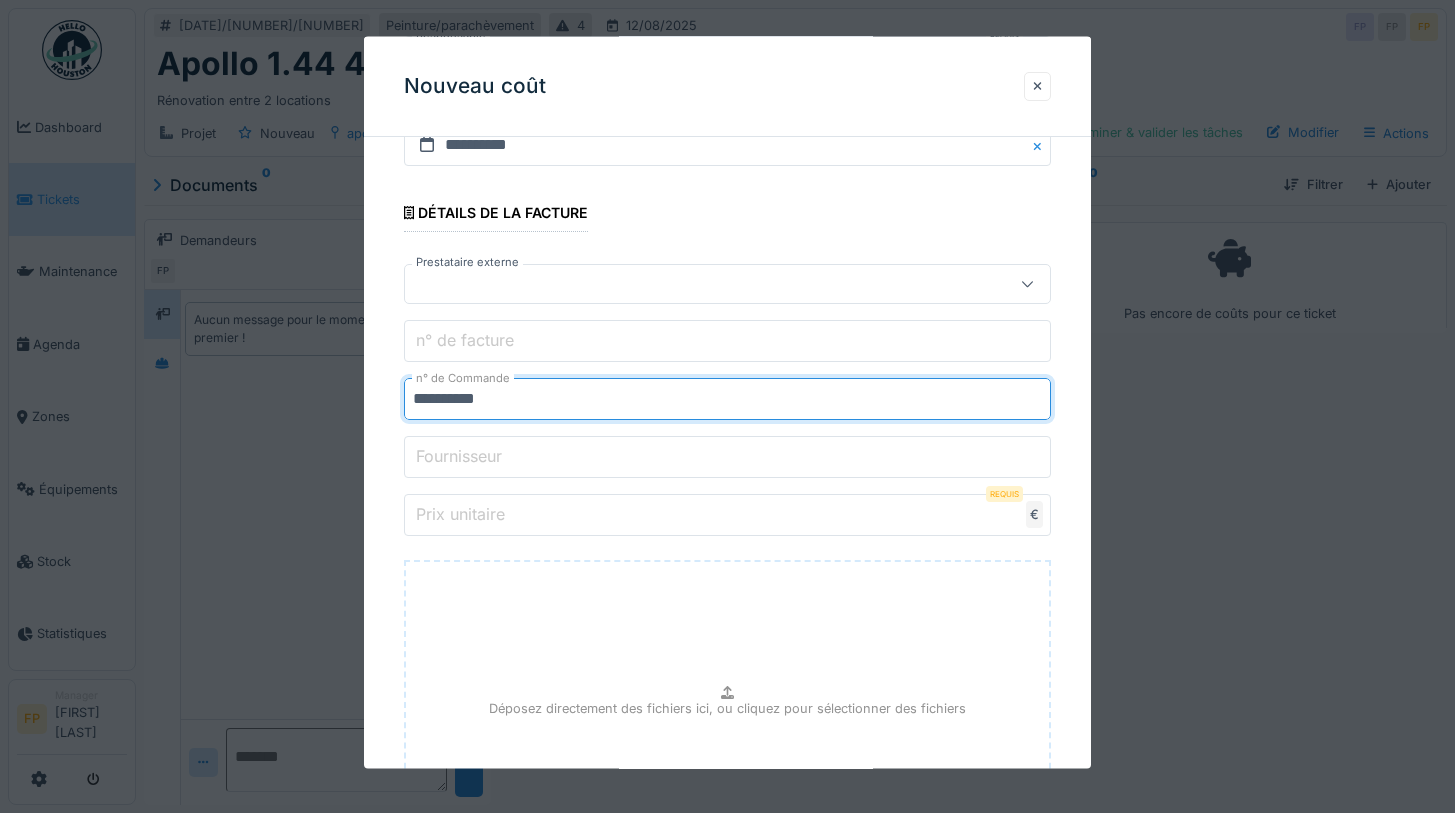 type on "**********" 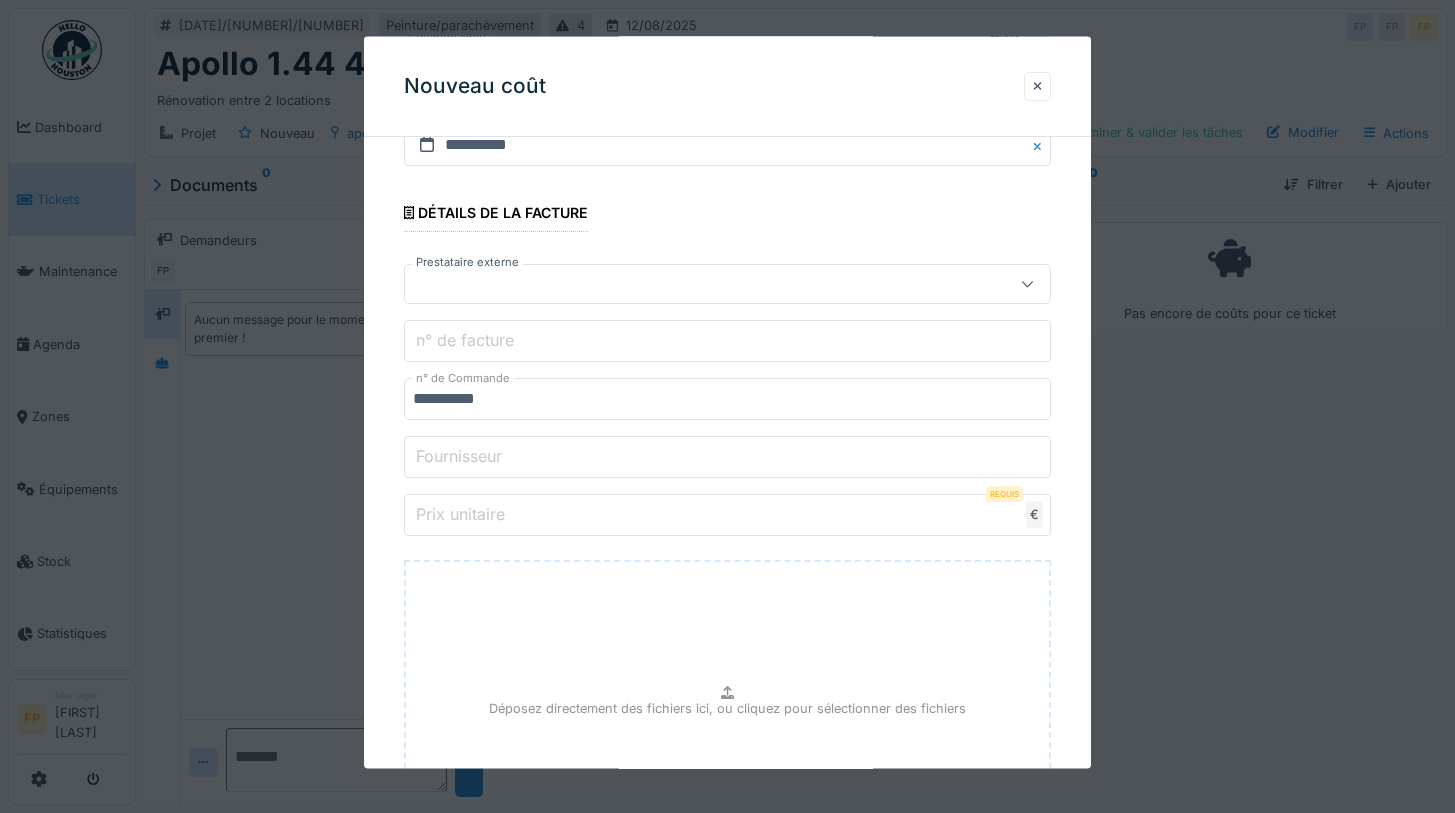 click on "Prix unitaire" at bounding box center [460, 514] 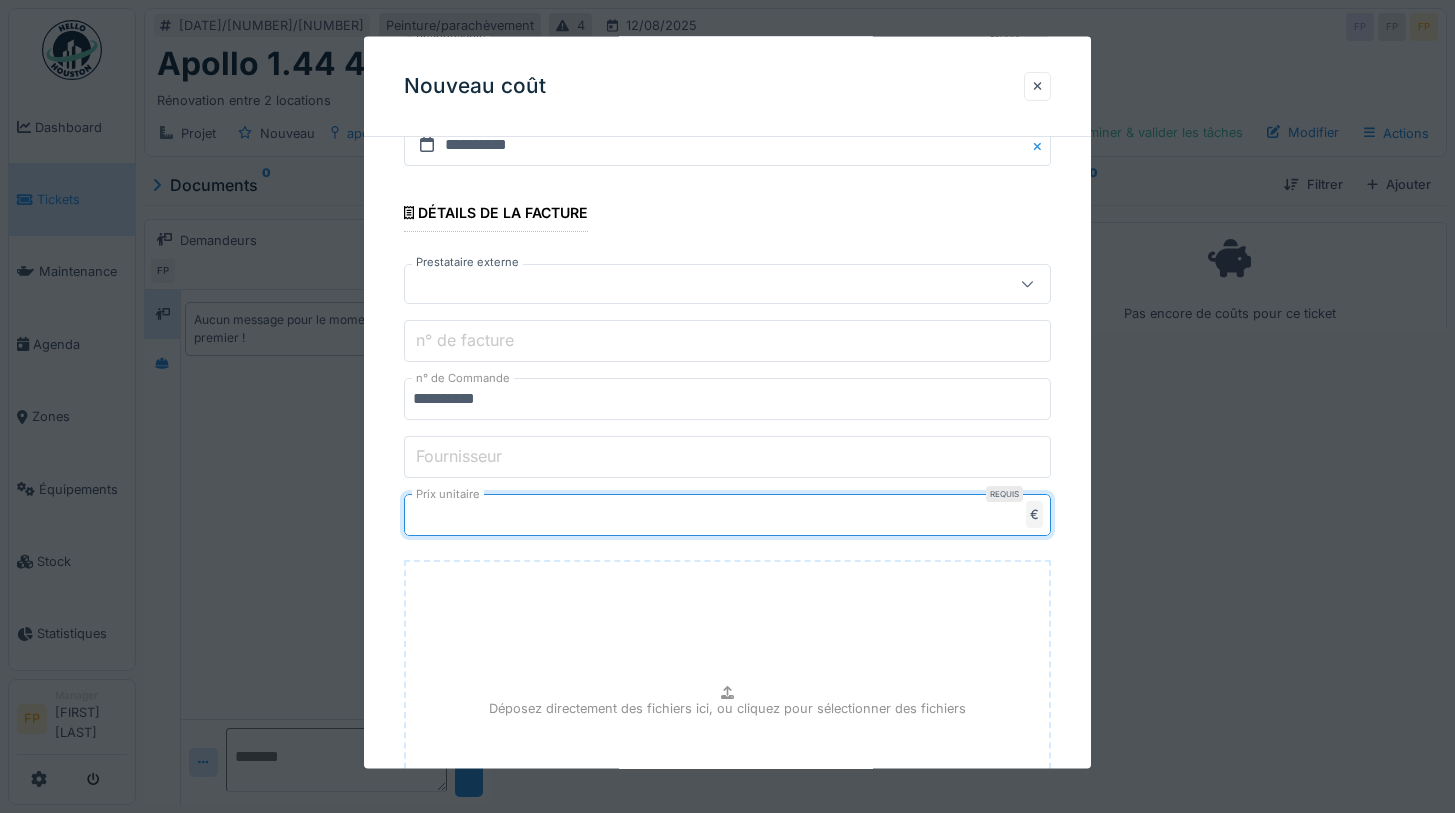 type on "*****" 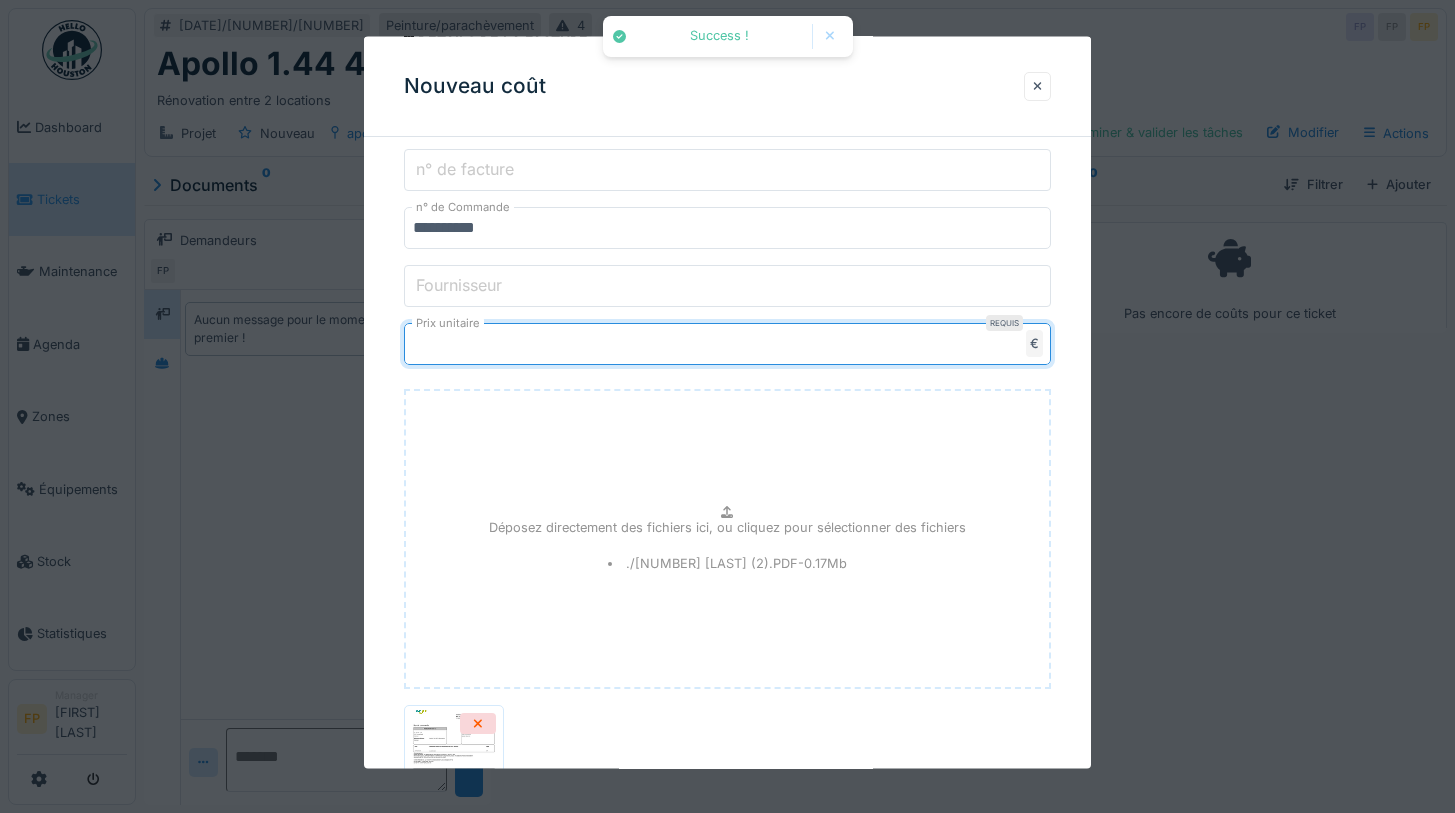 scroll, scrollTop: 766, scrollLeft: 0, axis: vertical 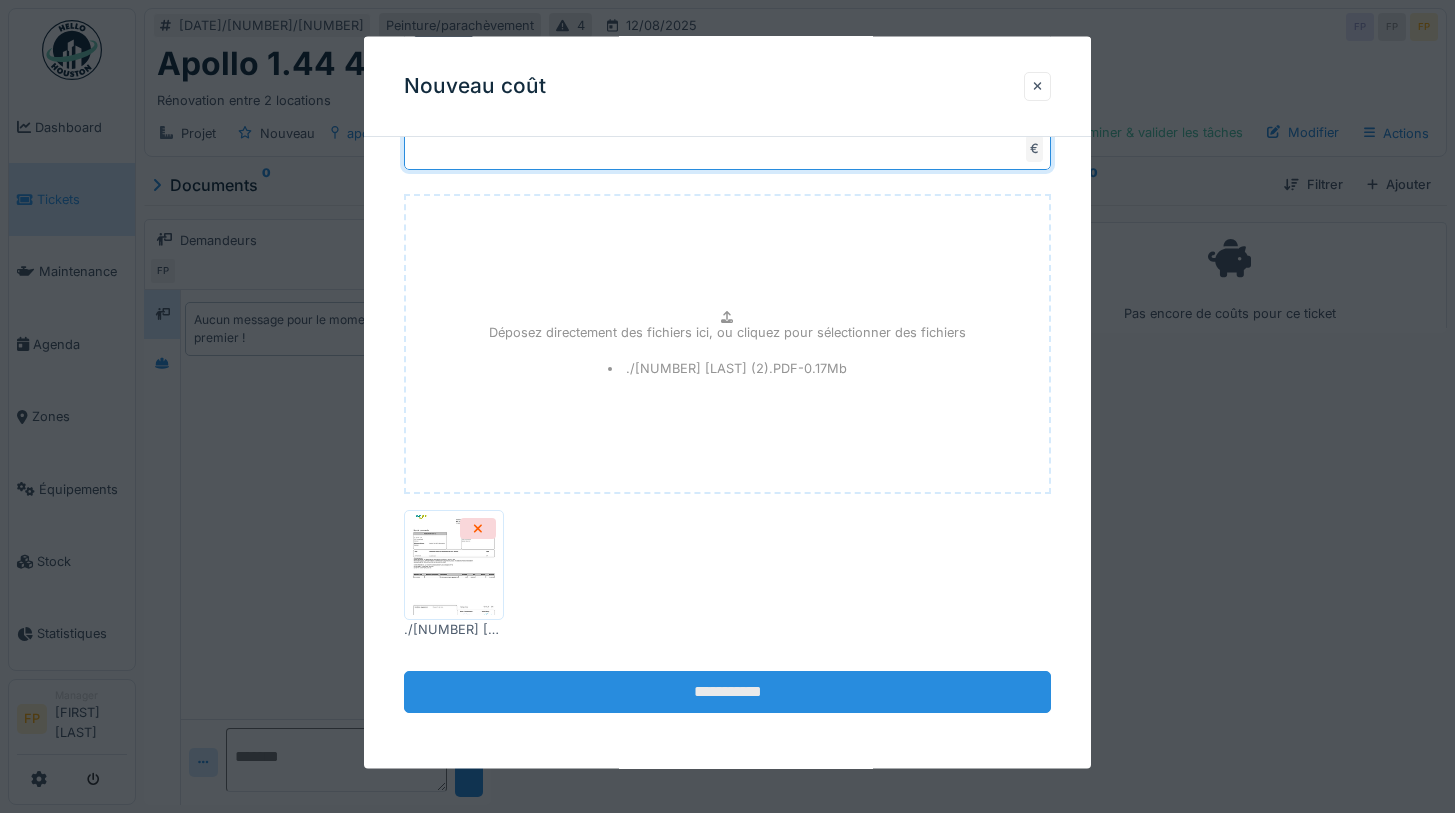 click on "**********" at bounding box center [728, 692] 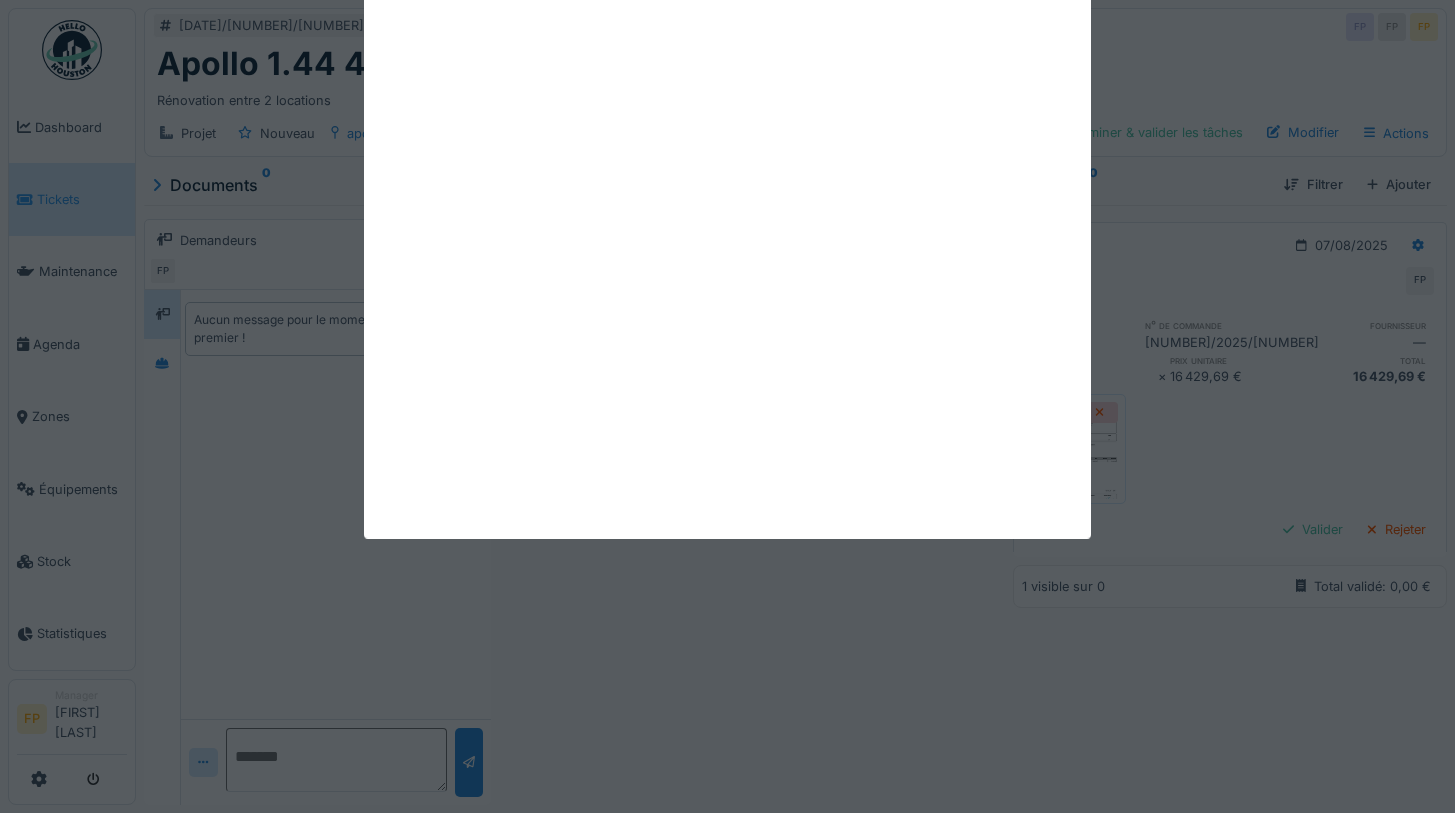 scroll, scrollTop: 0, scrollLeft: 0, axis: both 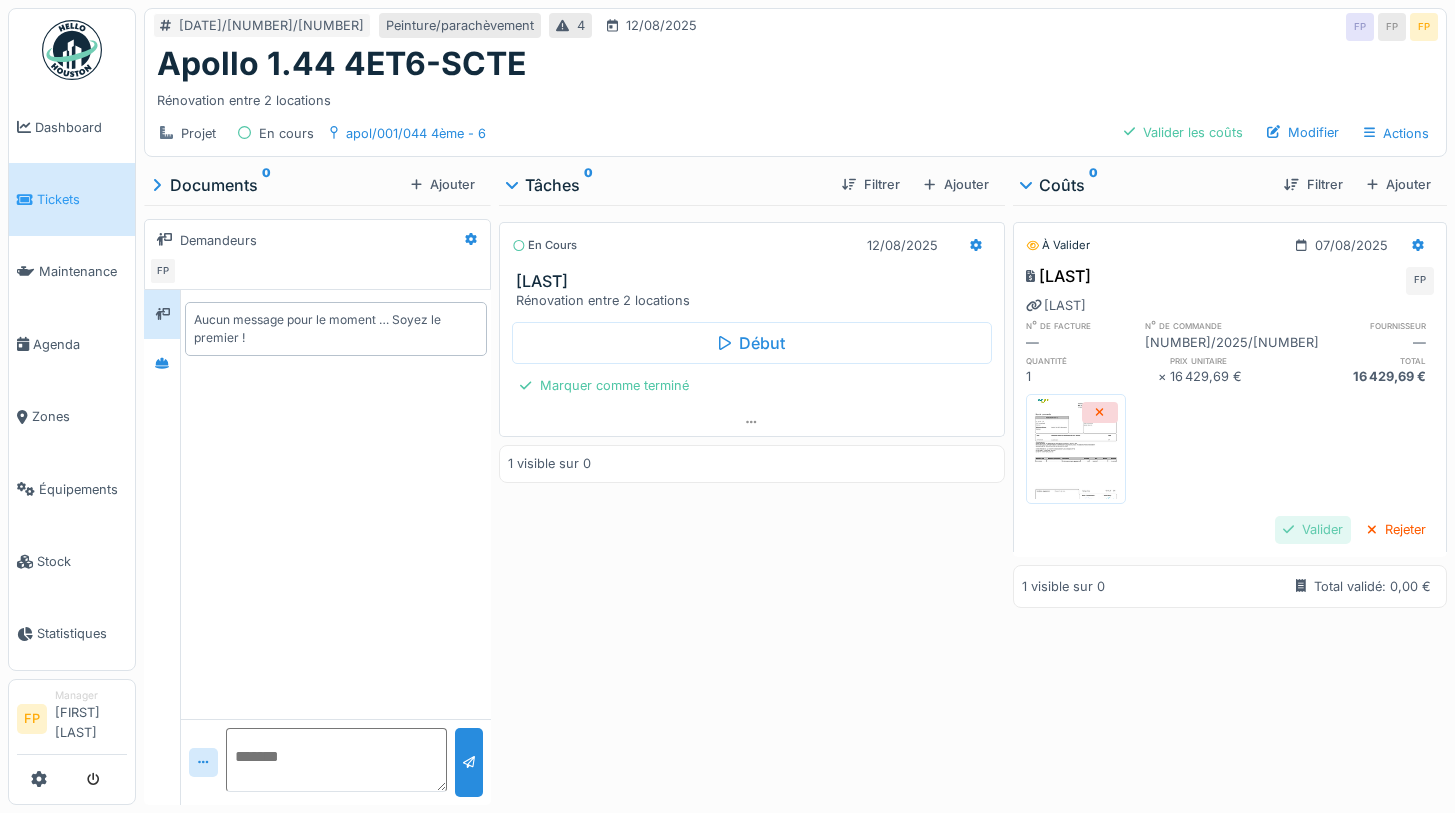 click on "Valider" at bounding box center (1313, 529) 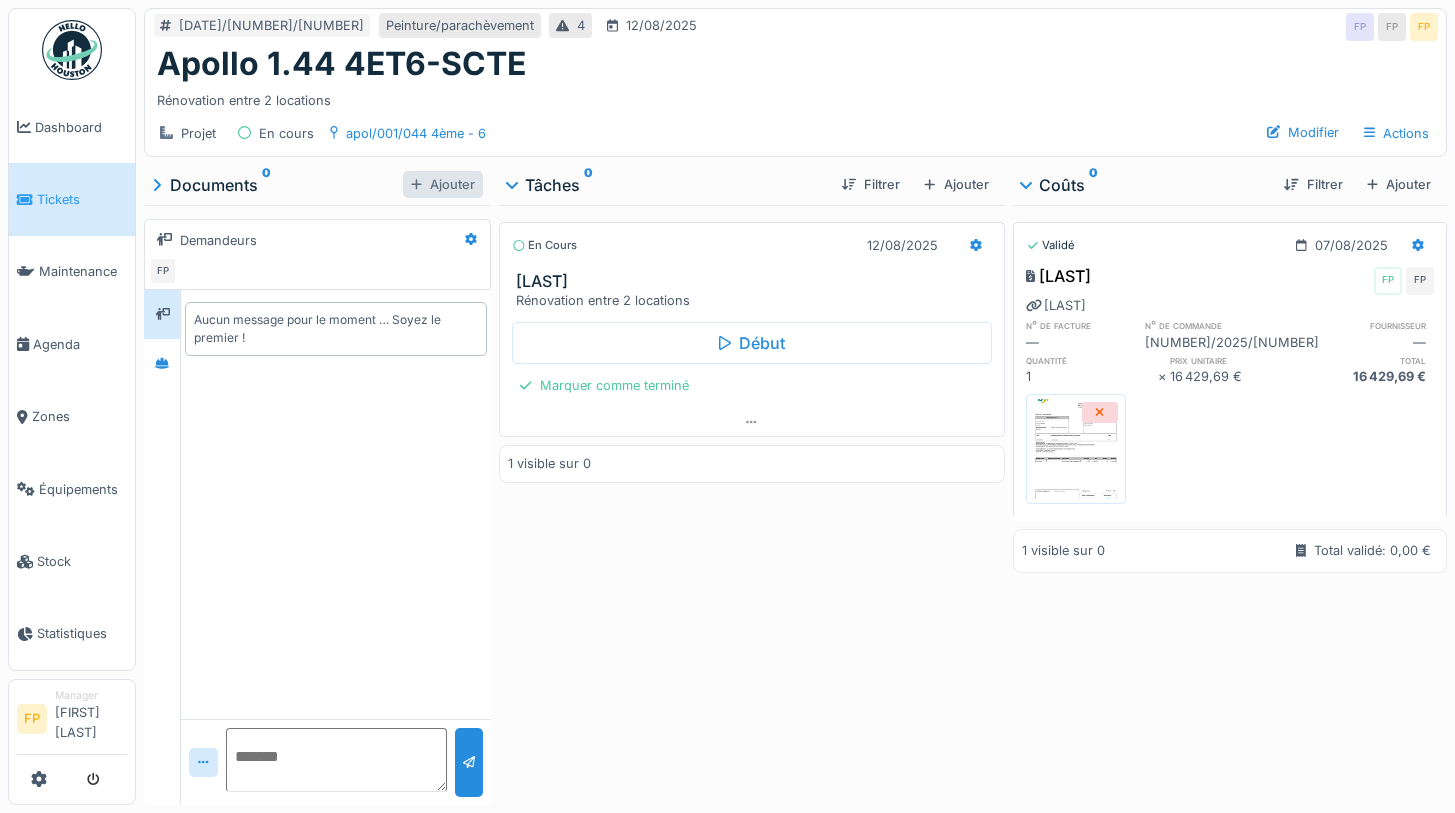 click on "Ajouter" at bounding box center (443, 184) 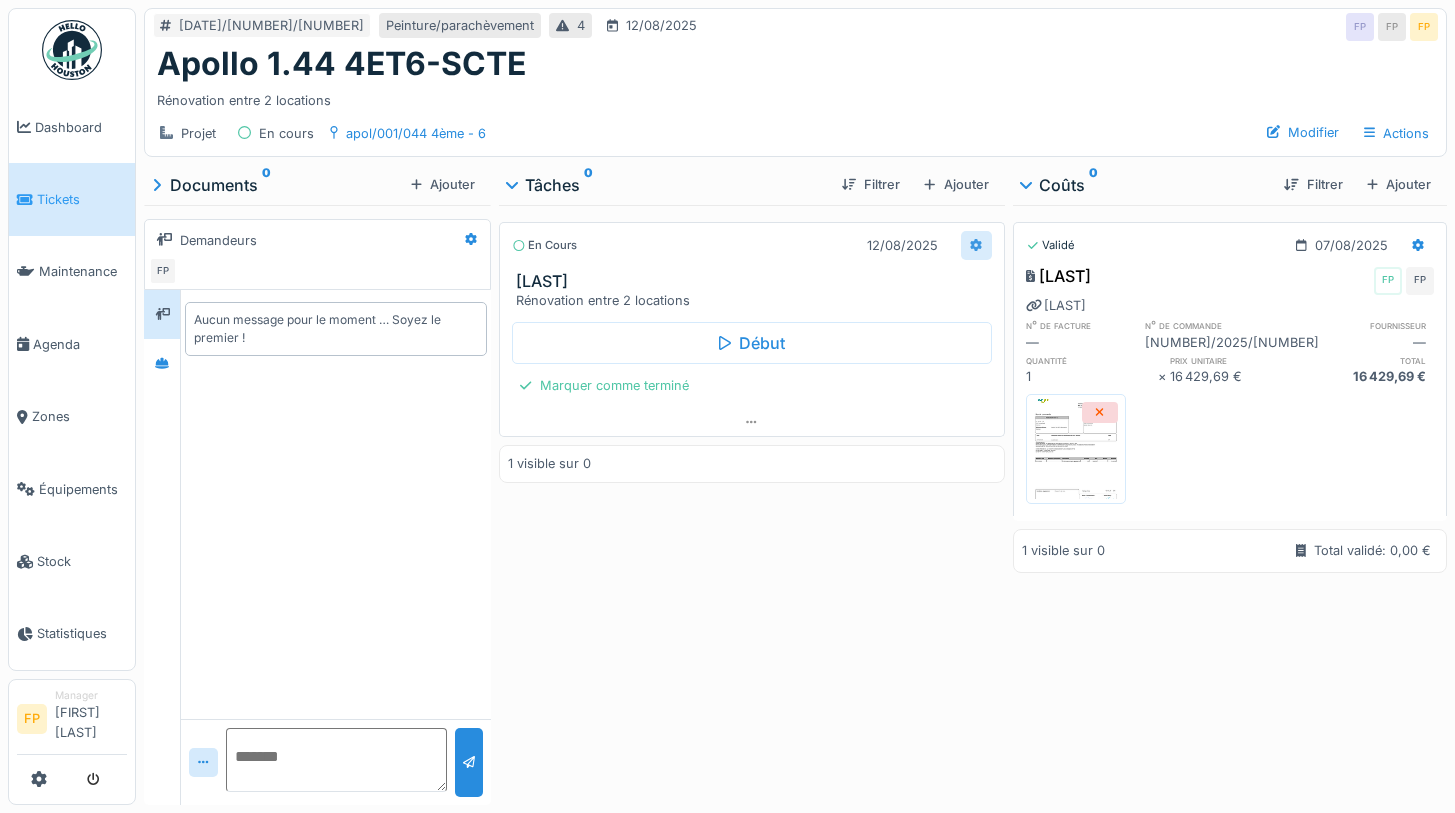 click 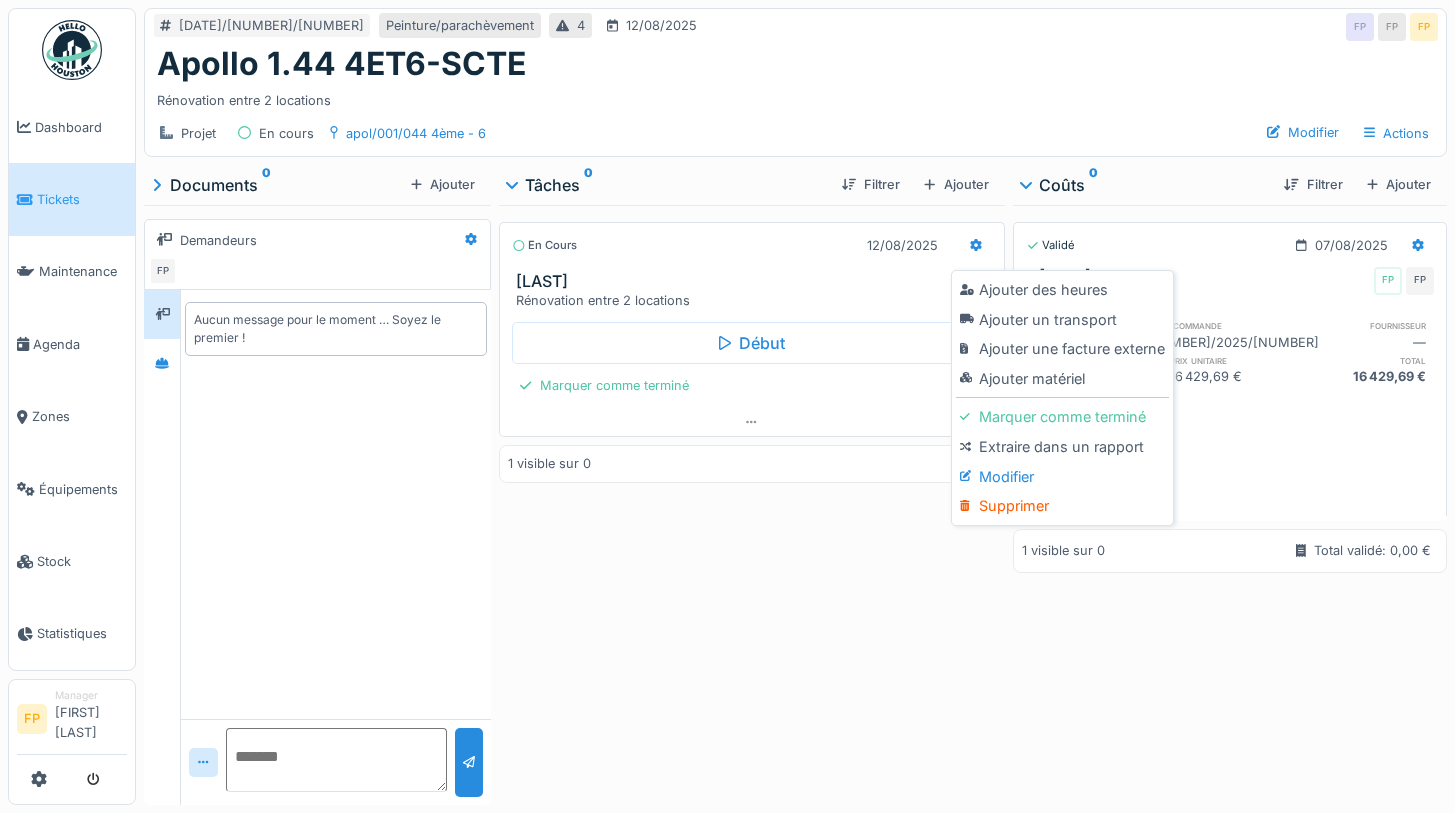 click on "En cours 12/08/2025 IVANOV Rénovation entre 2 locations Début Marquer comme terminé 1 visible sur 0" at bounding box center (751, 501) 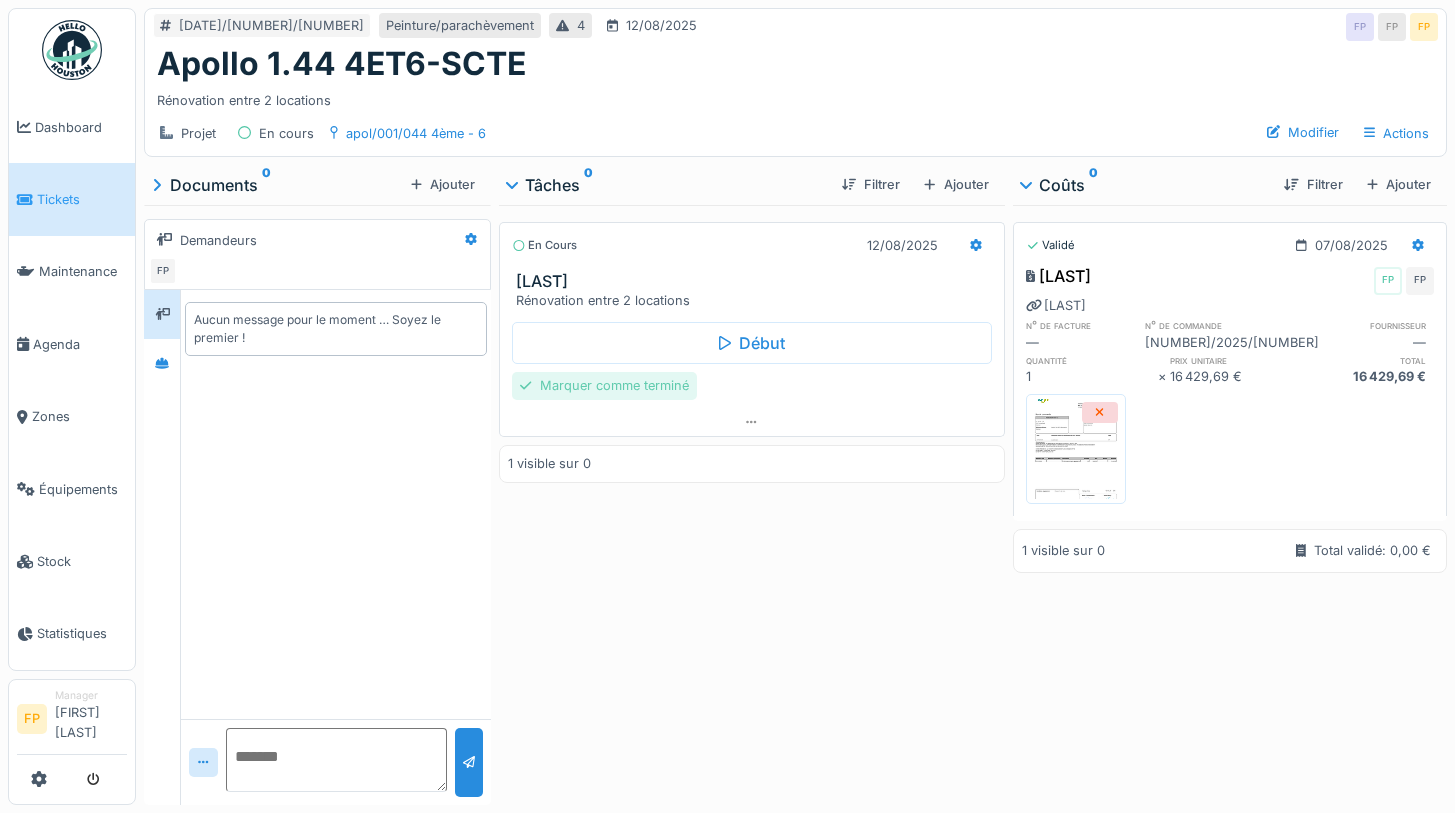 click on "Marquer comme terminé" at bounding box center (604, 385) 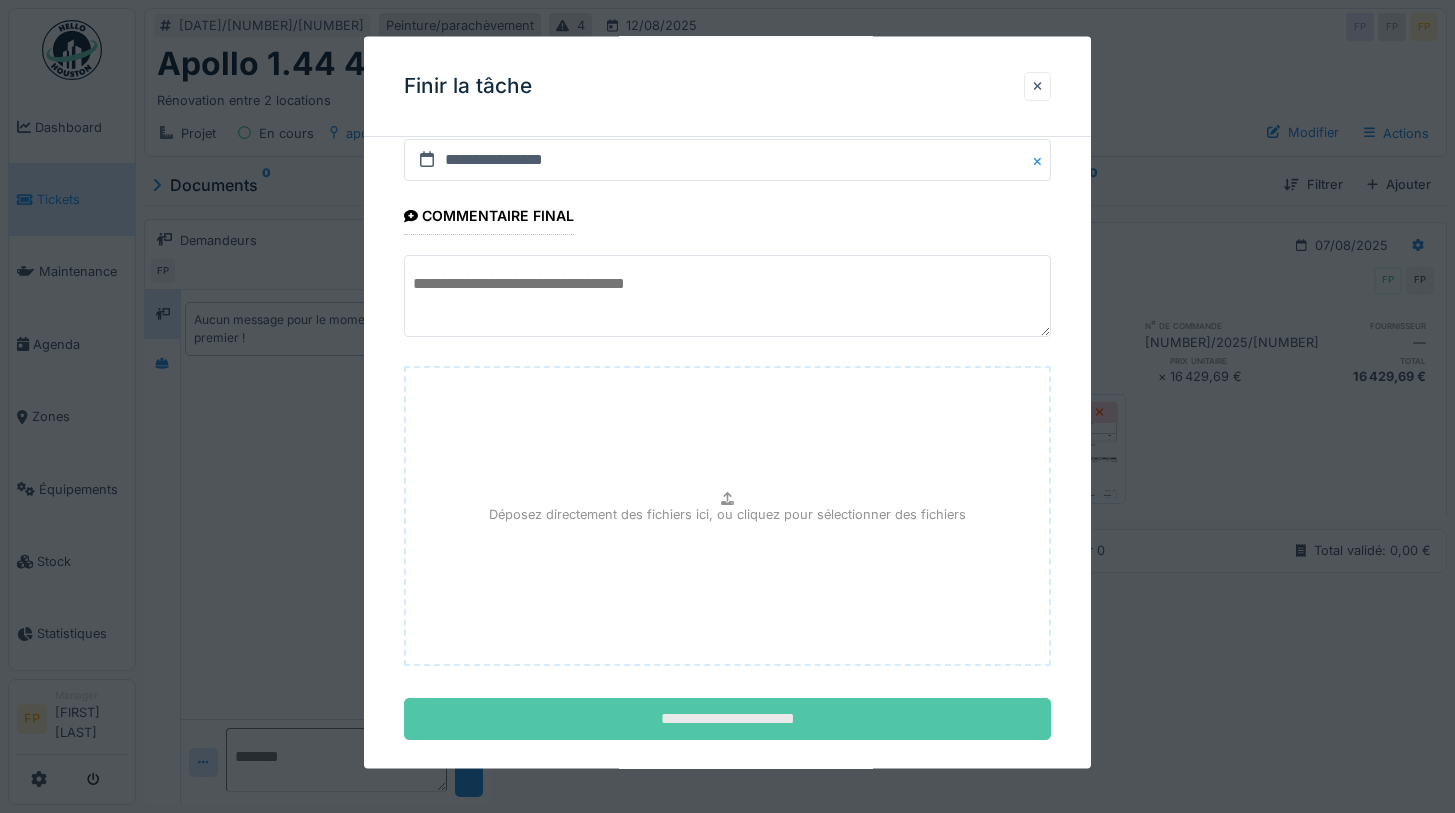 scroll, scrollTop: 83, scrollLeft: 0, axis: vertical 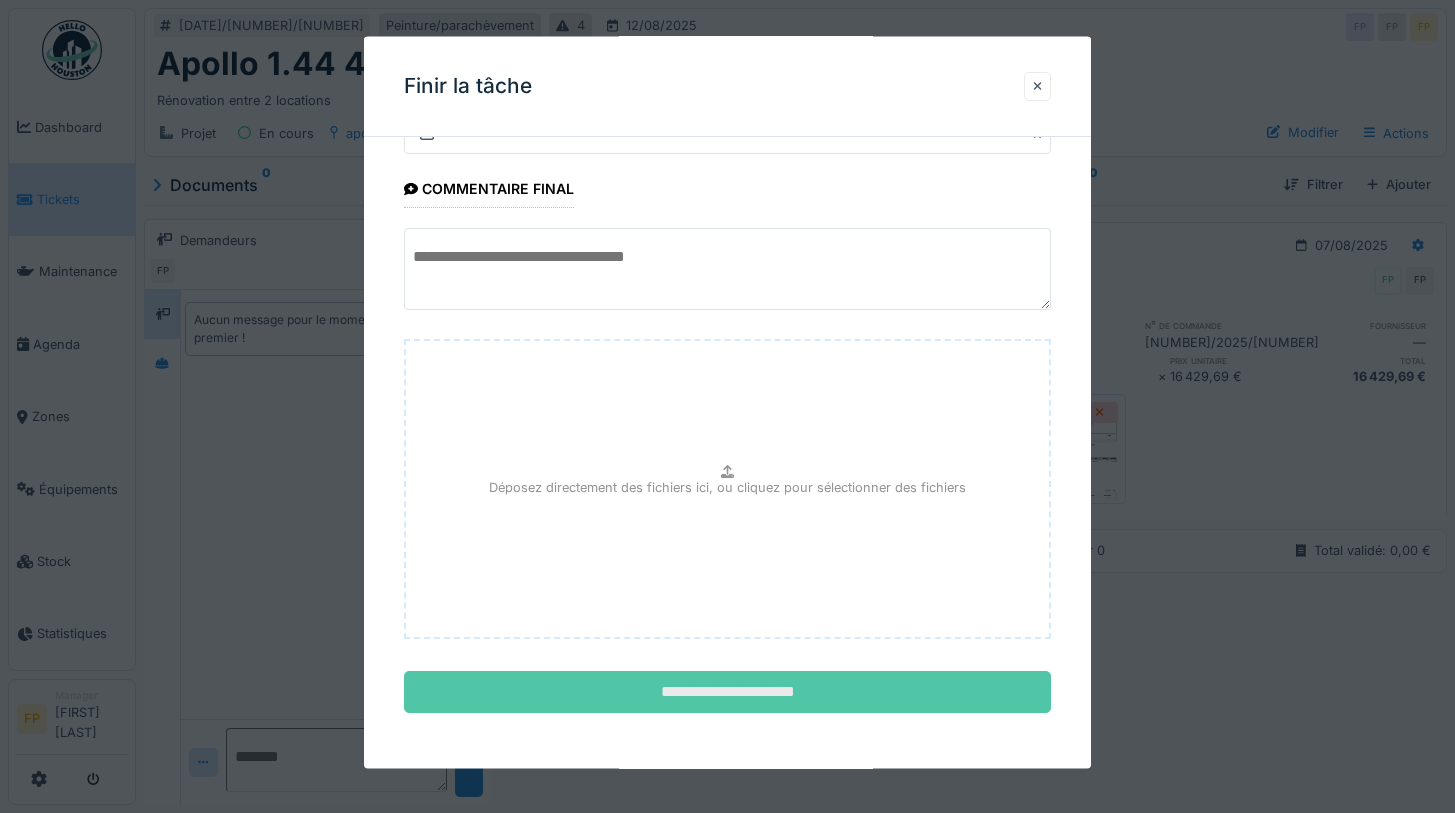 click on "**********" at bounding box center (728, 692) 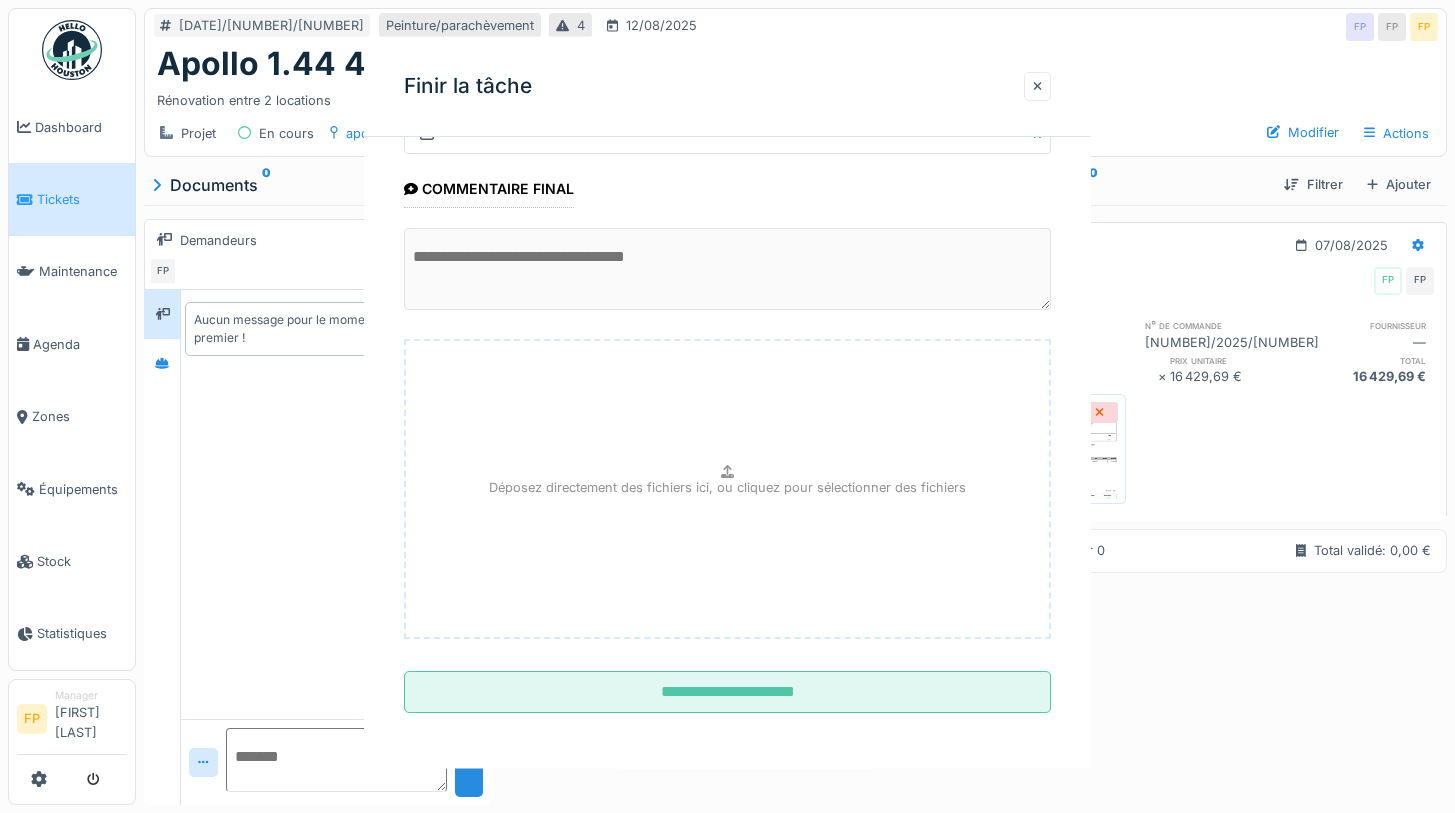 scroll, scrollTop: 0, scrollLeft: 0, axis: both 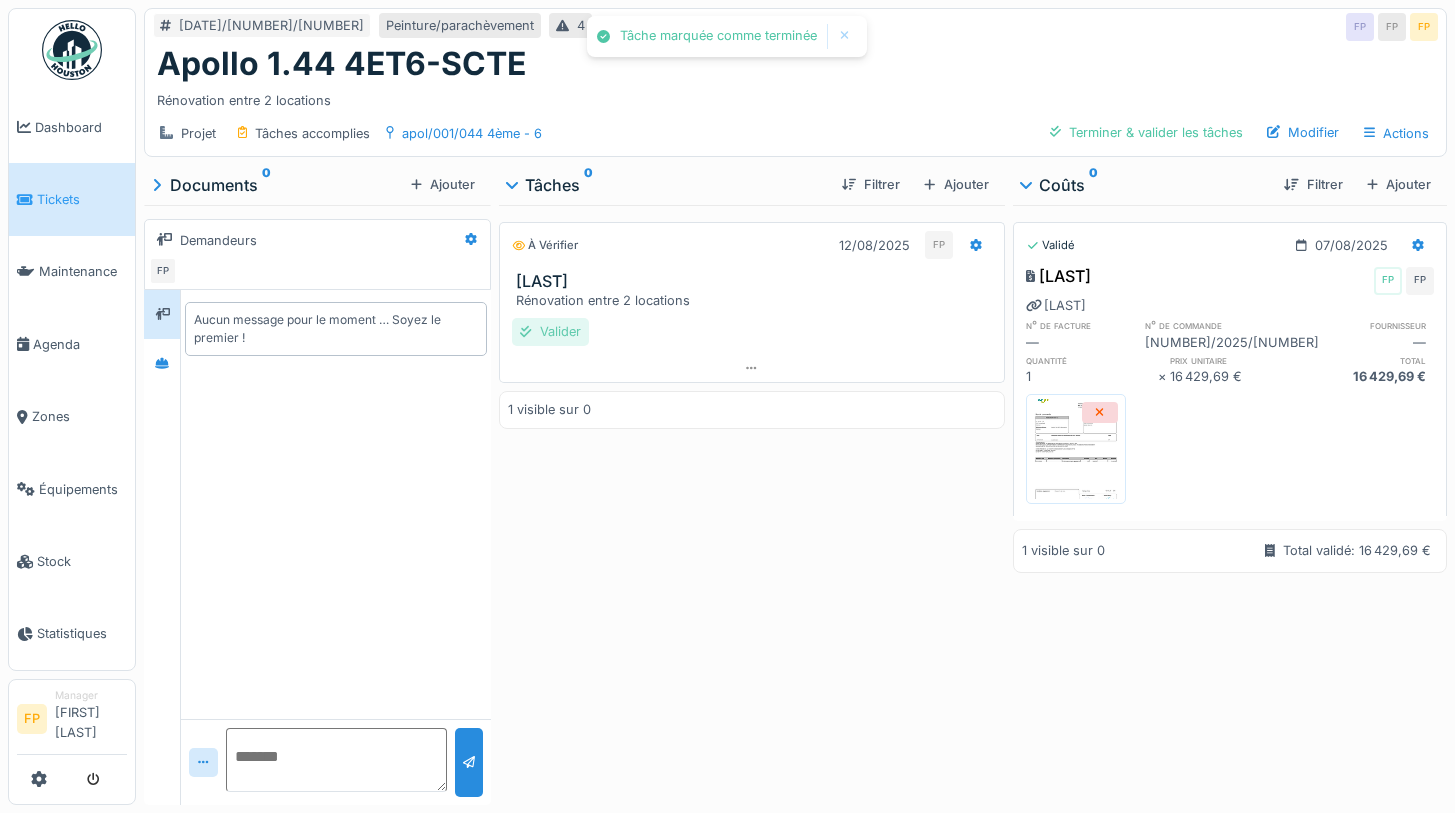 click on "Valider" at bounding box center [550, 331] 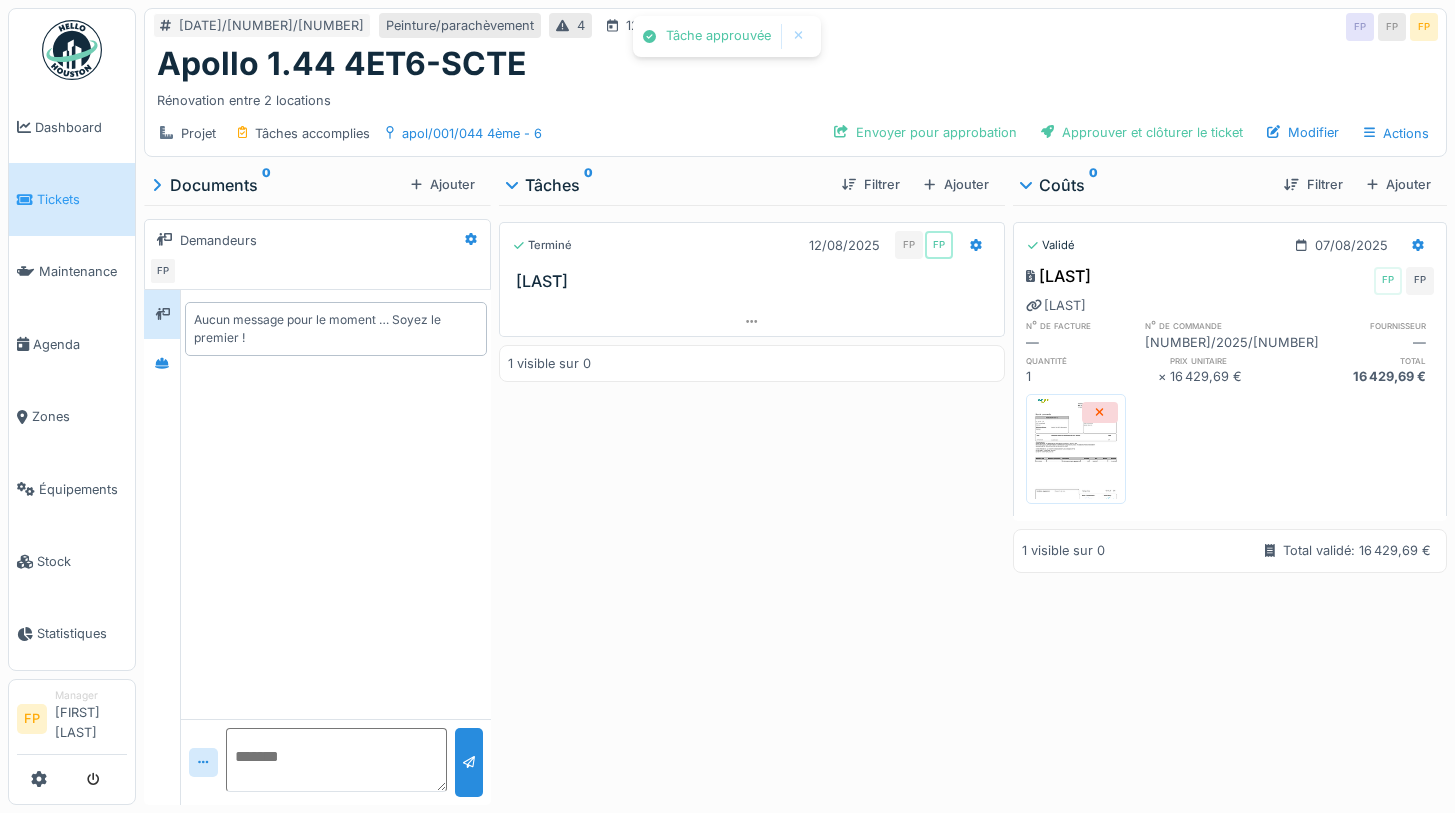 click on "Validé 07/08/2025 IVANOV FP FP IVANOV n° de facture n° de commande fournisseur — 6/2025/589 — quantité prix unitaire total 1 × 16 429,69 € 16 429,69 € 1 visible sur 0 Total validé: 16 429,69 €" at bounding box center (1230, 501) 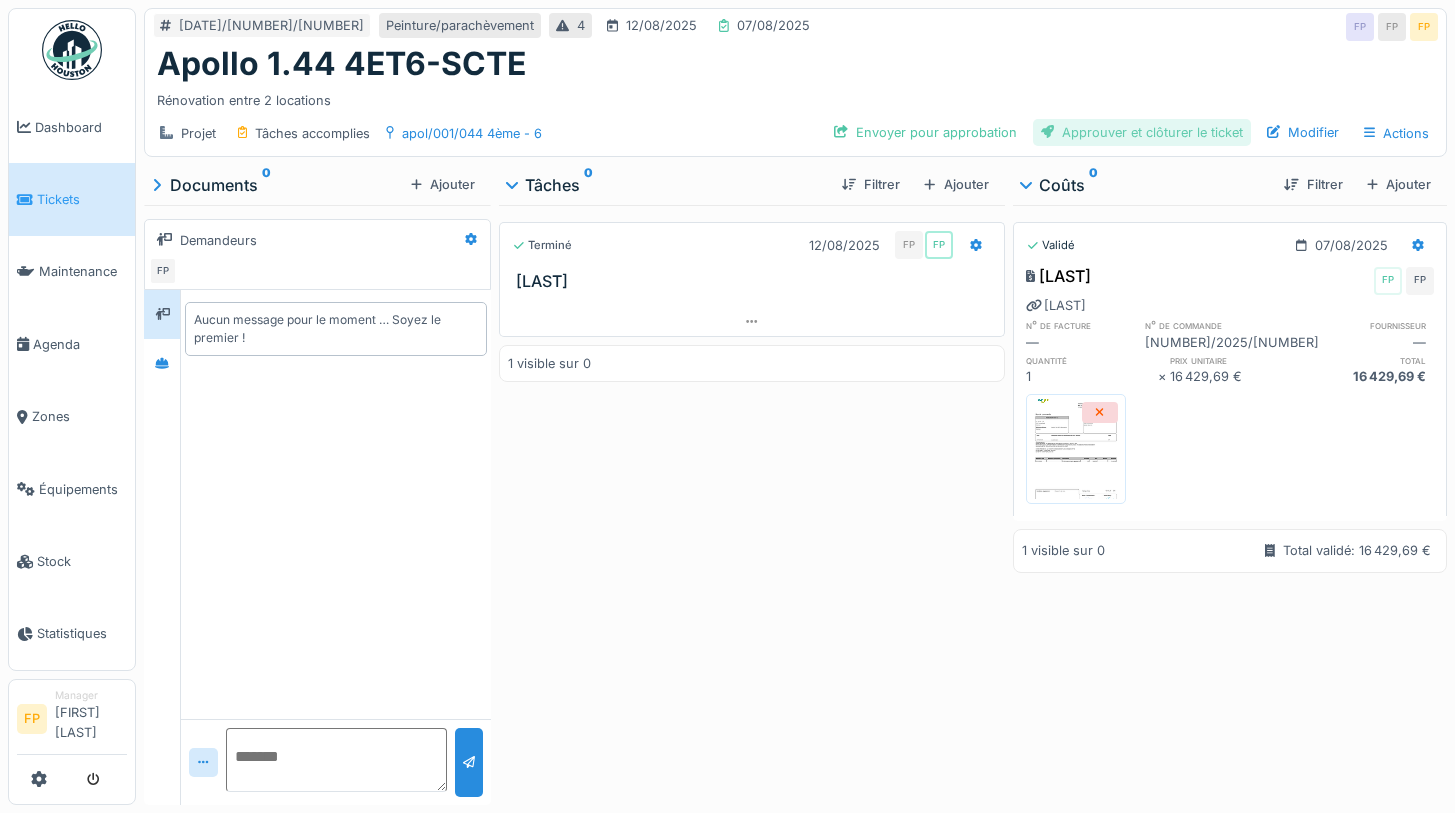 click on "Approuver et clôturer le ticket" at bounding box center [1142, 132] 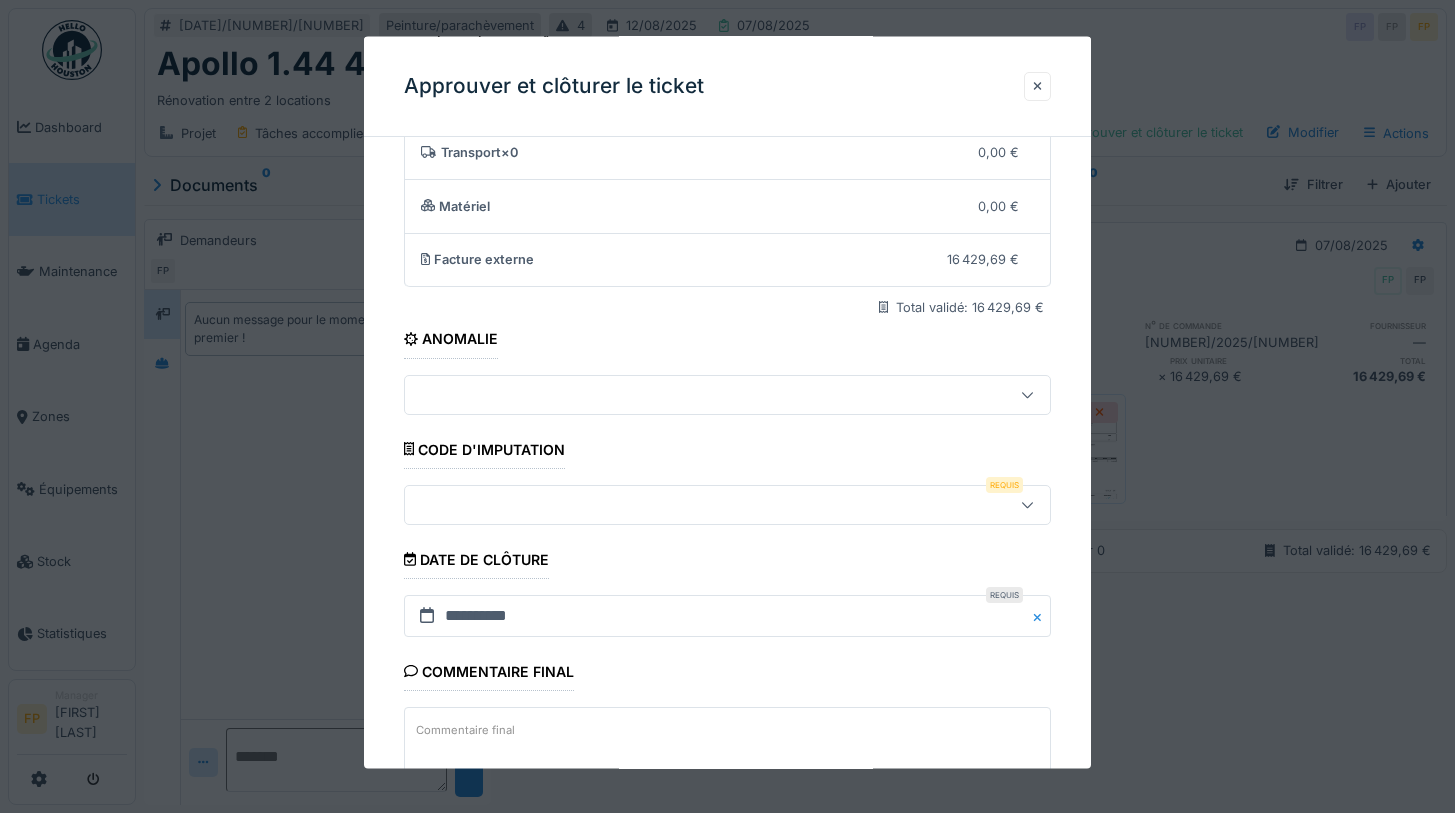 scroll, scrollTop: 267, scrollLeft: 0, axis: vertical 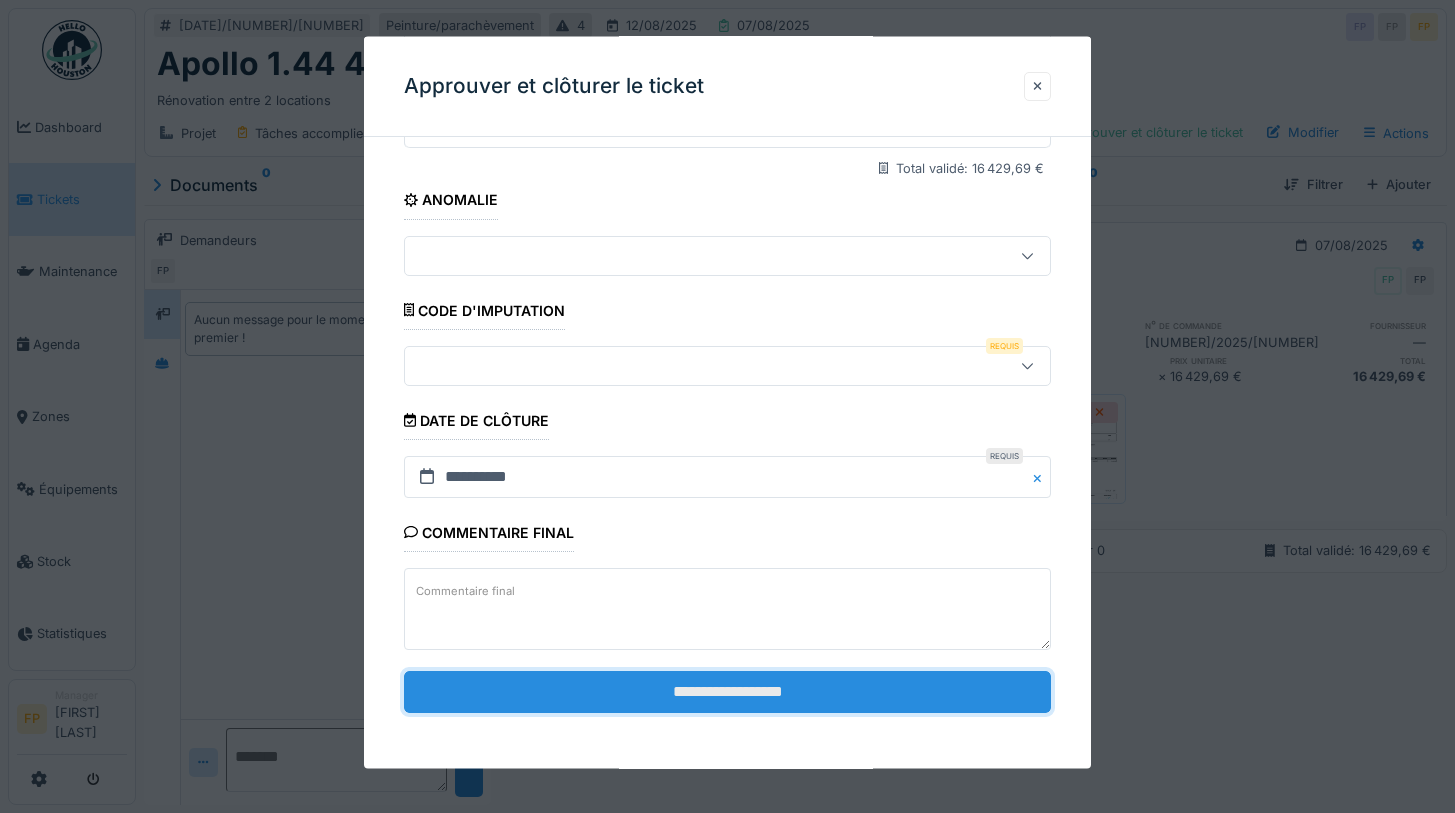 click on "**********" at bounding box center (728, 692) 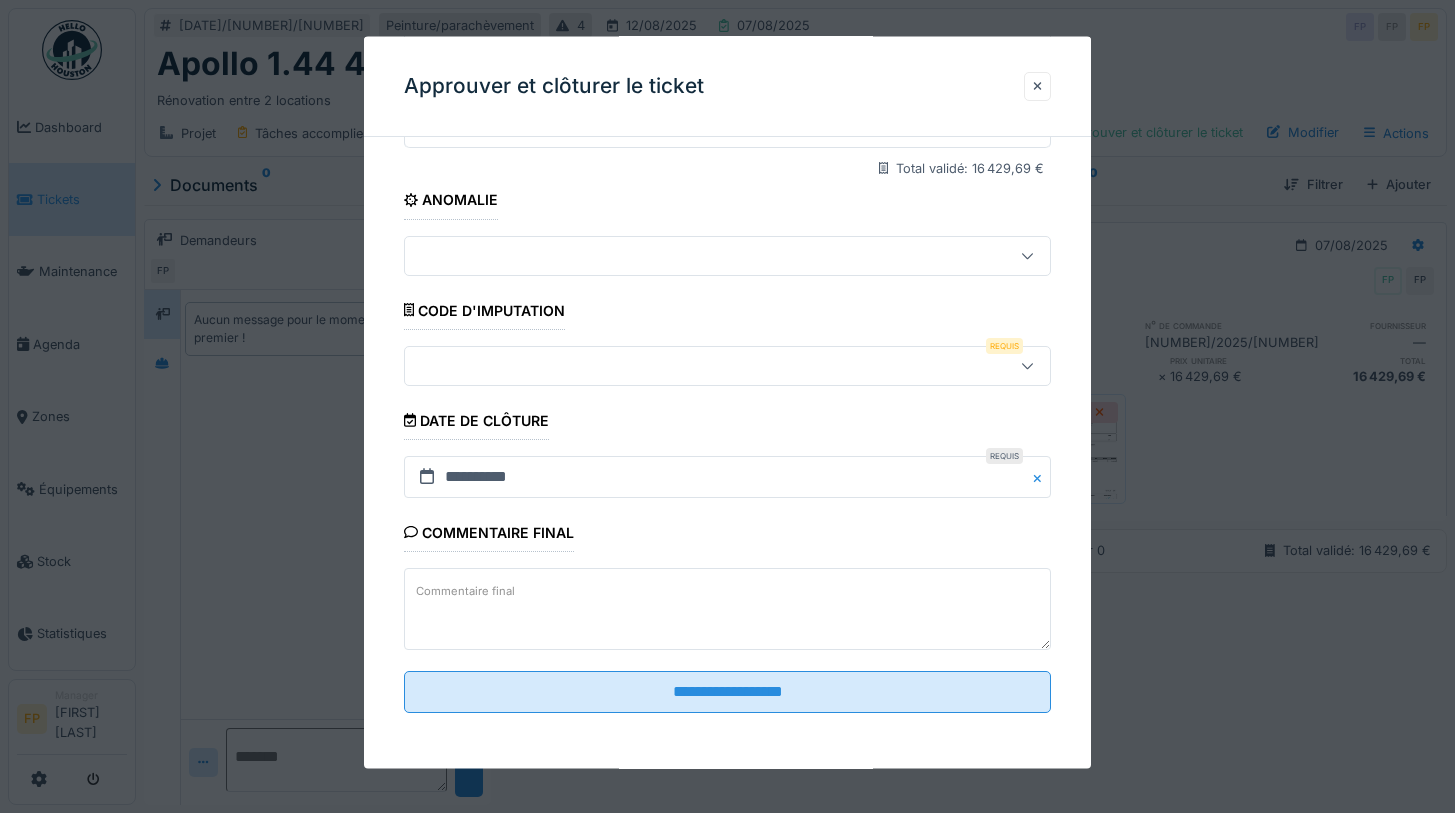 click at bounding box center (695, 365) 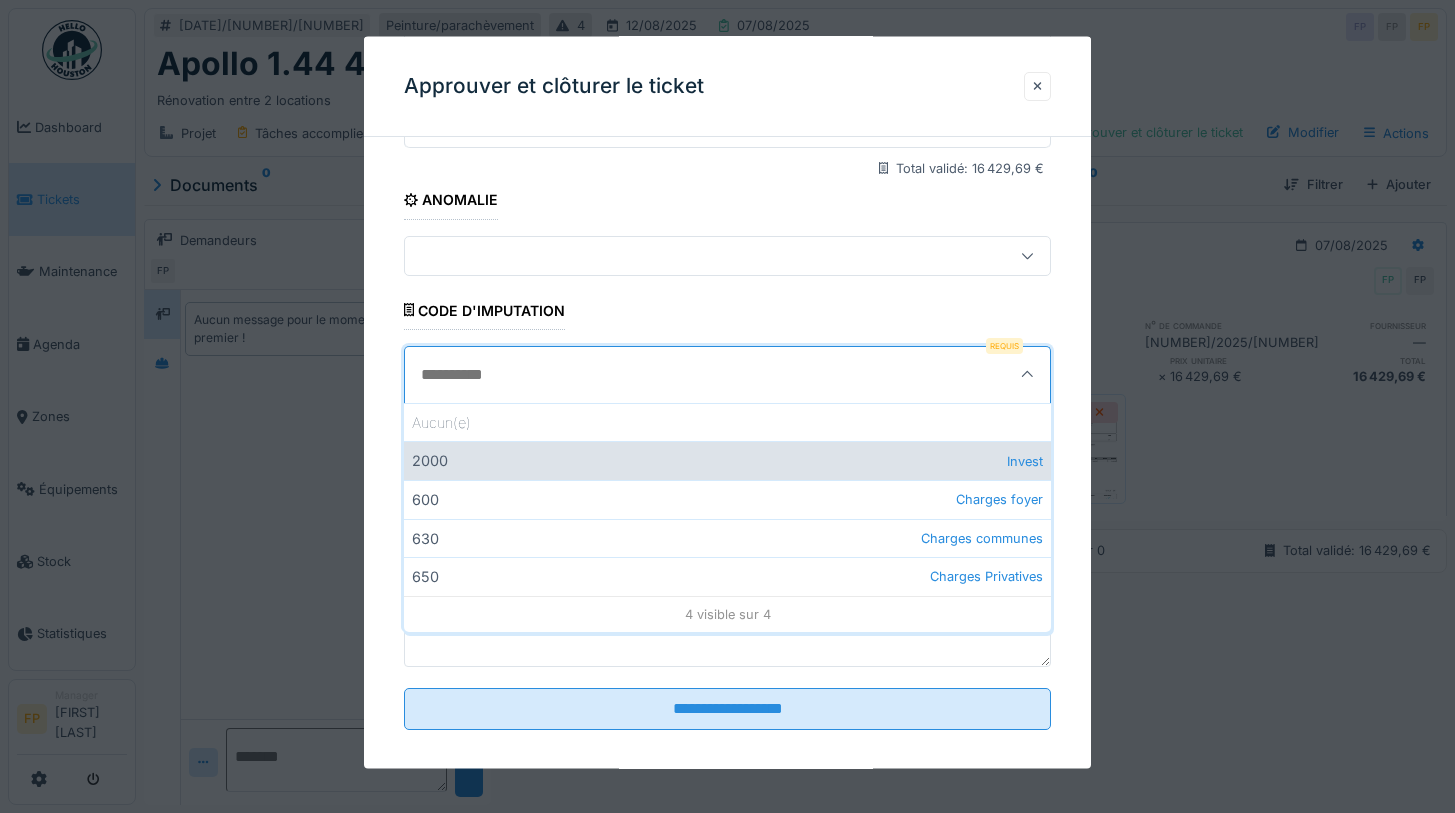 click on "2000   Invest" at bounding box center [728, 460] 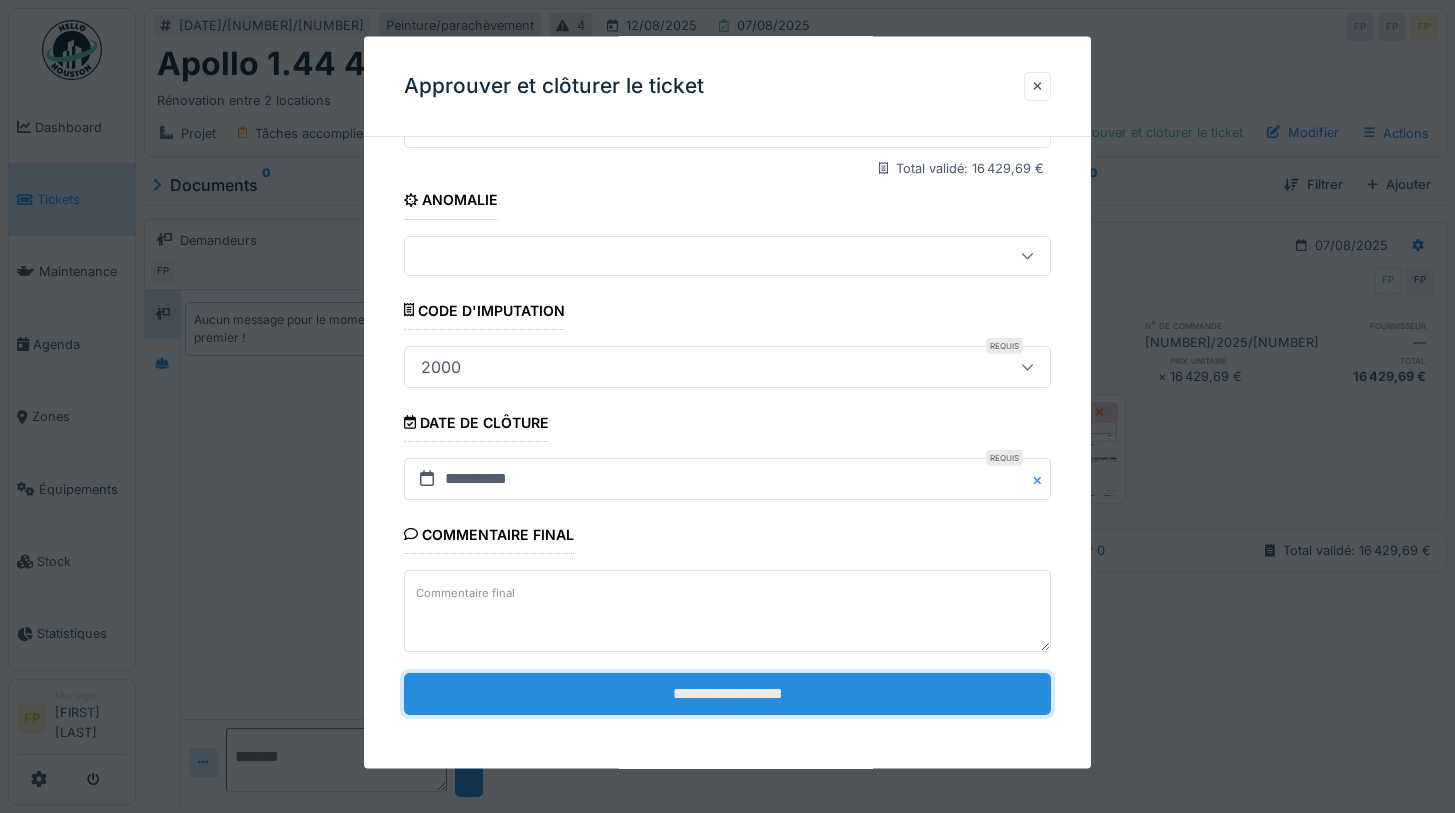 click on "**********" at bounding box center [728, 694] 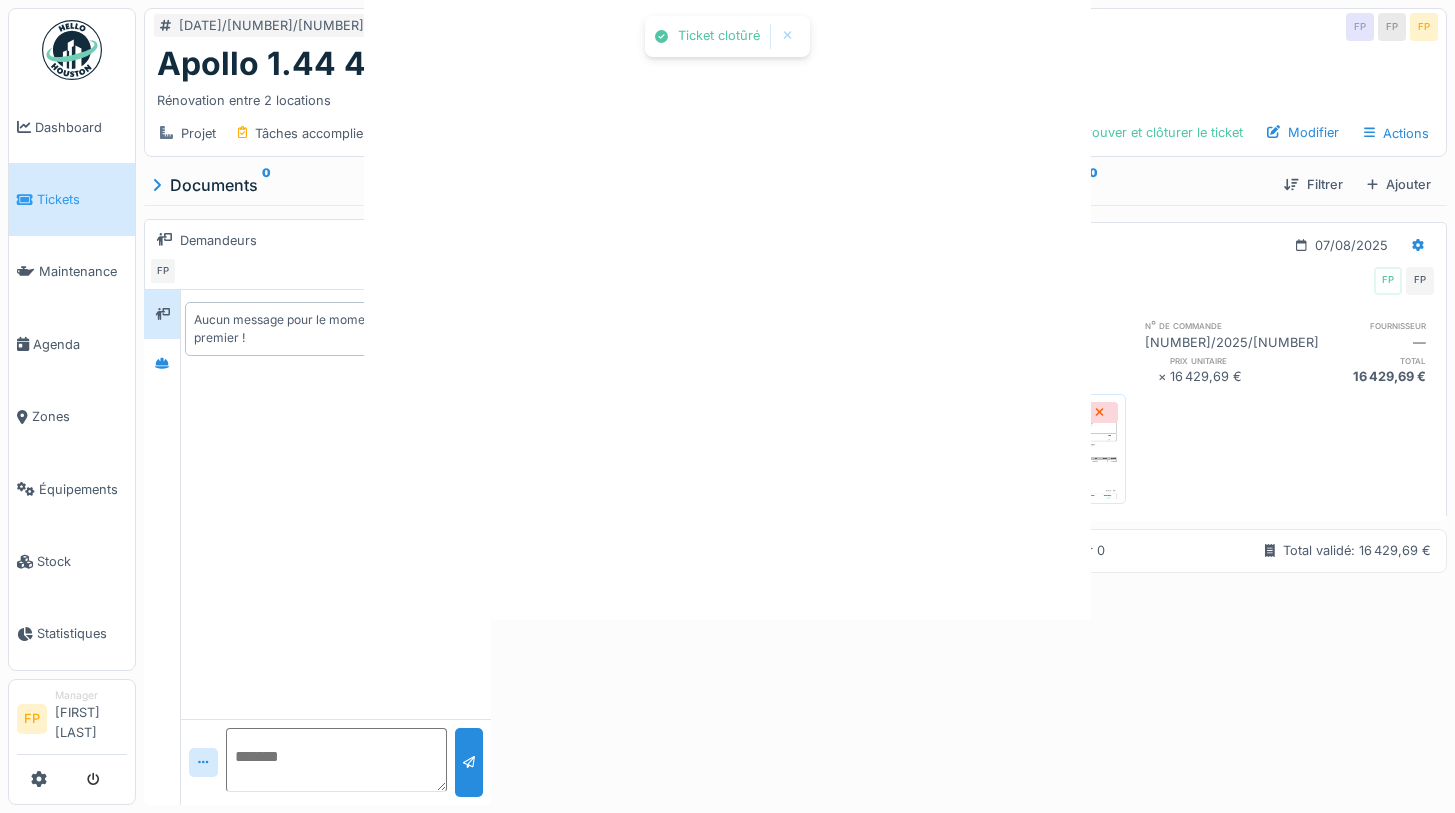 scroll, scrollTop: 0, scrollLeft: 0, axis: both 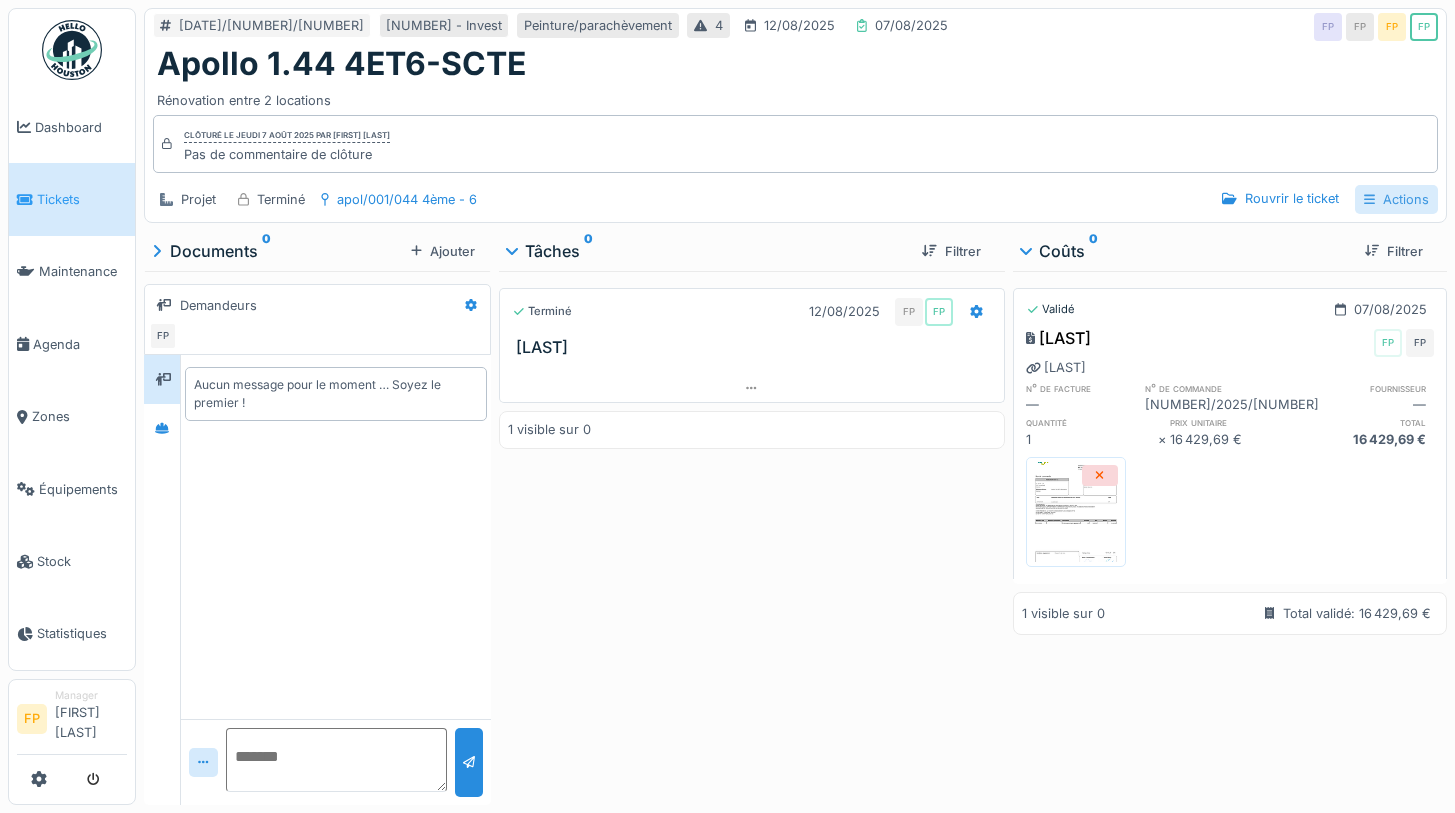 click on "Actions" at bounding box center (1396, 199) 